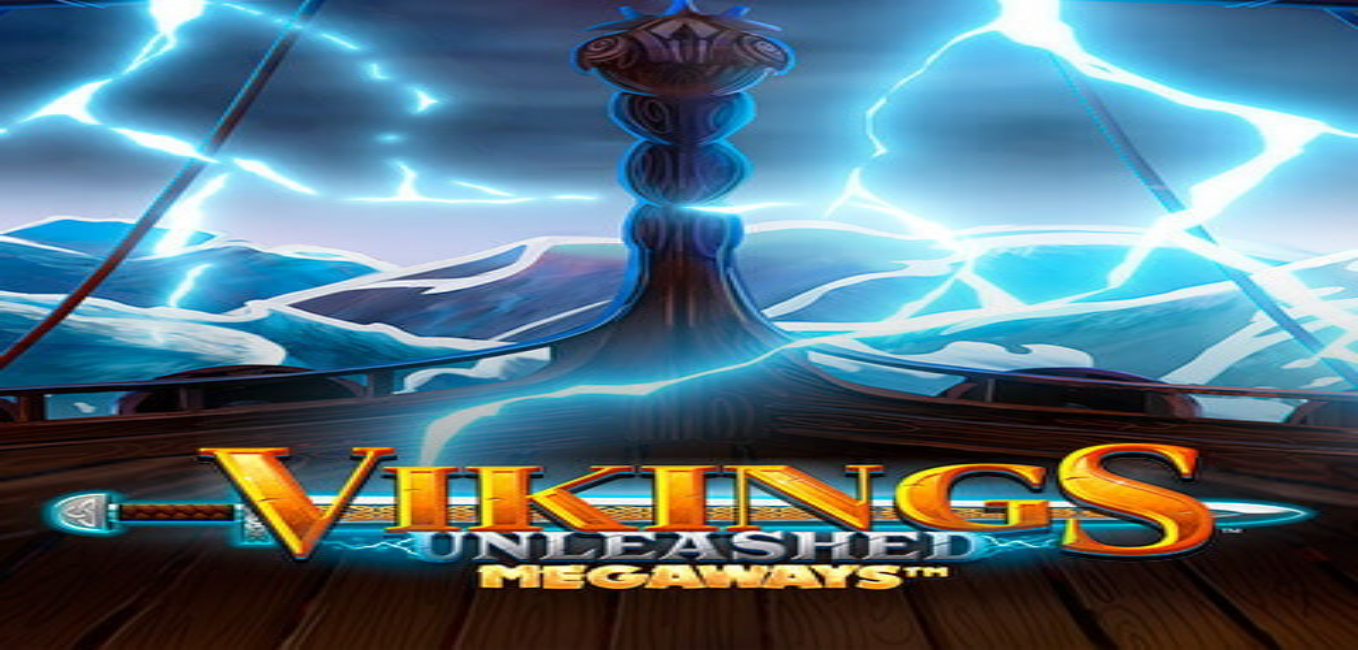 scroll, scrollTop: 0, scrollLeft: 0, axis: both 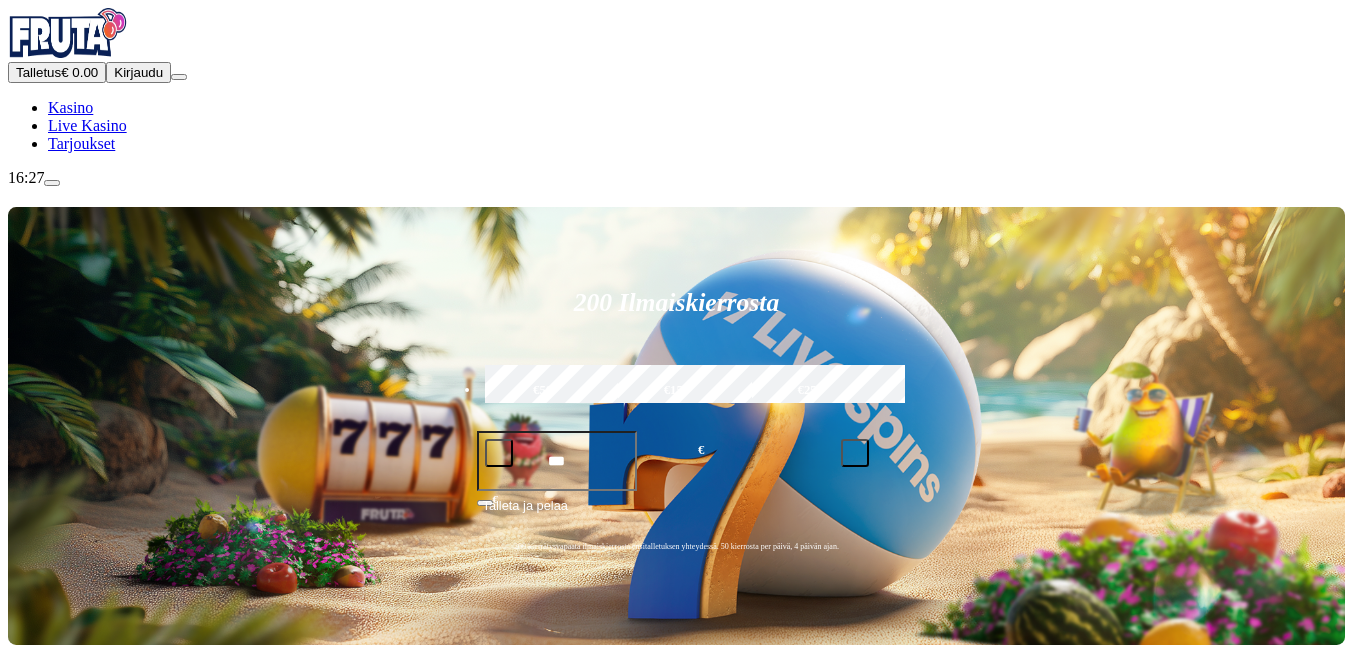 click at bounding box center (499, 453) 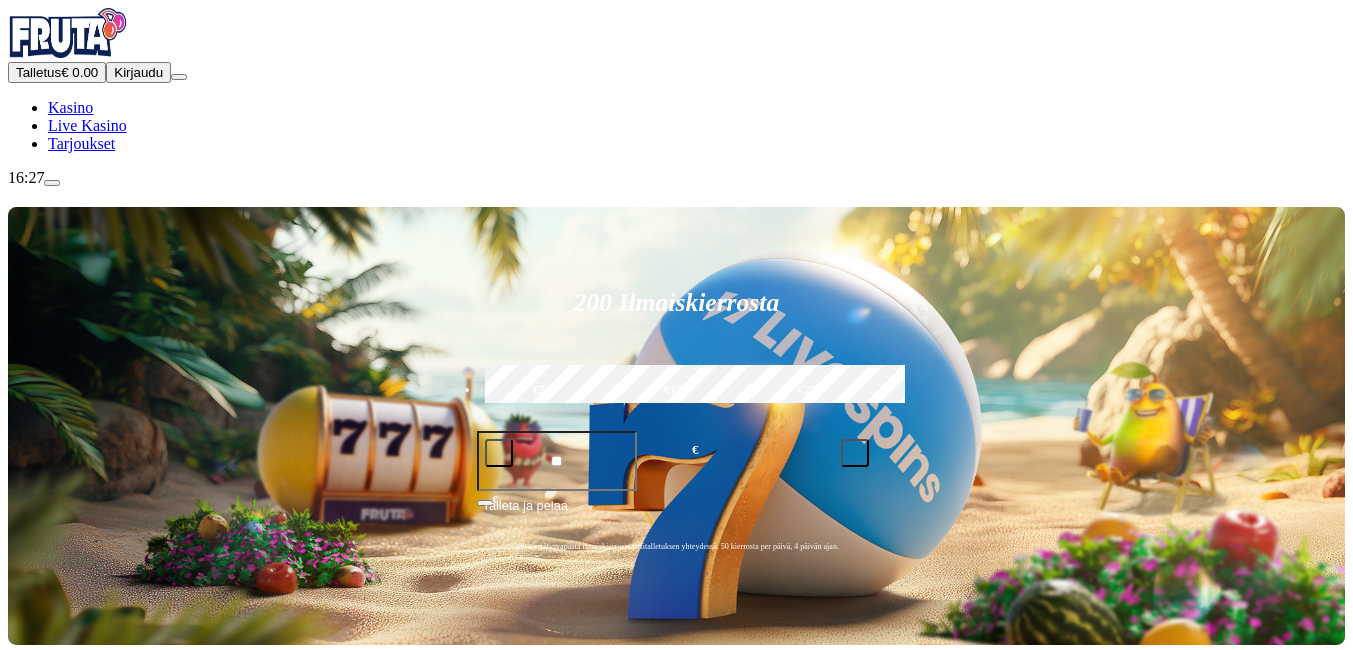 click at bounding box center [499, 453] 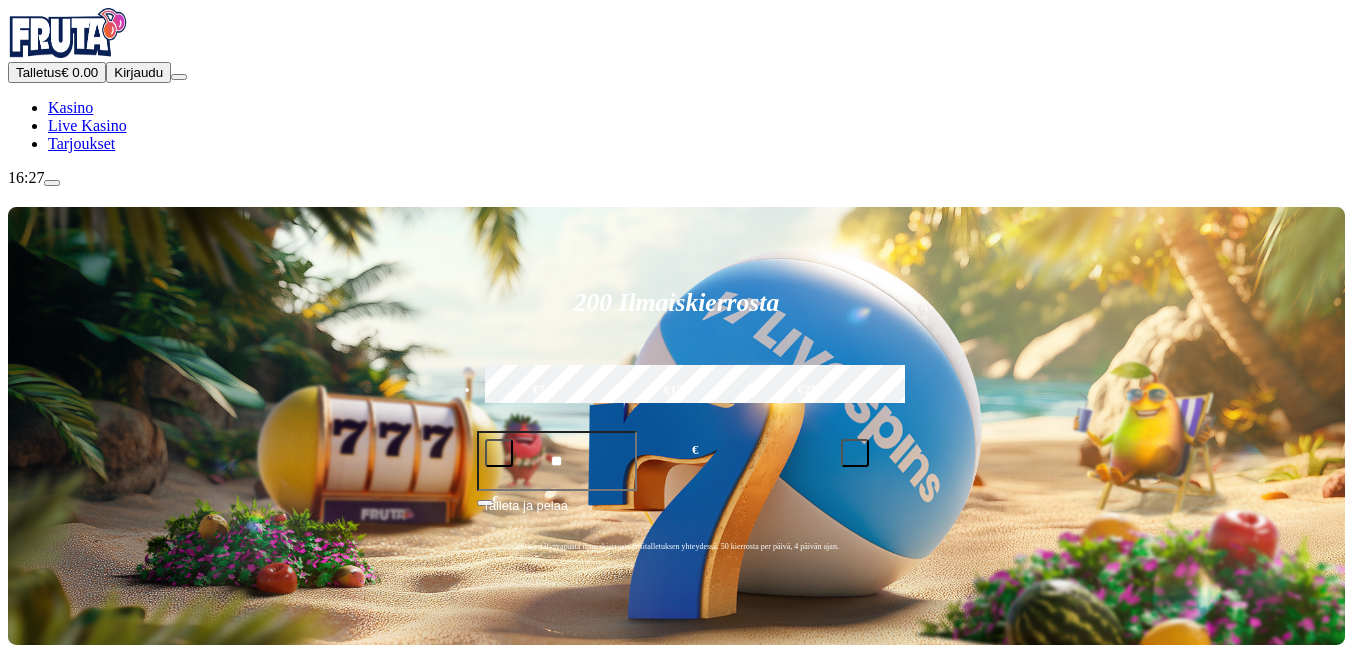 click at bounding box center [499, 453] 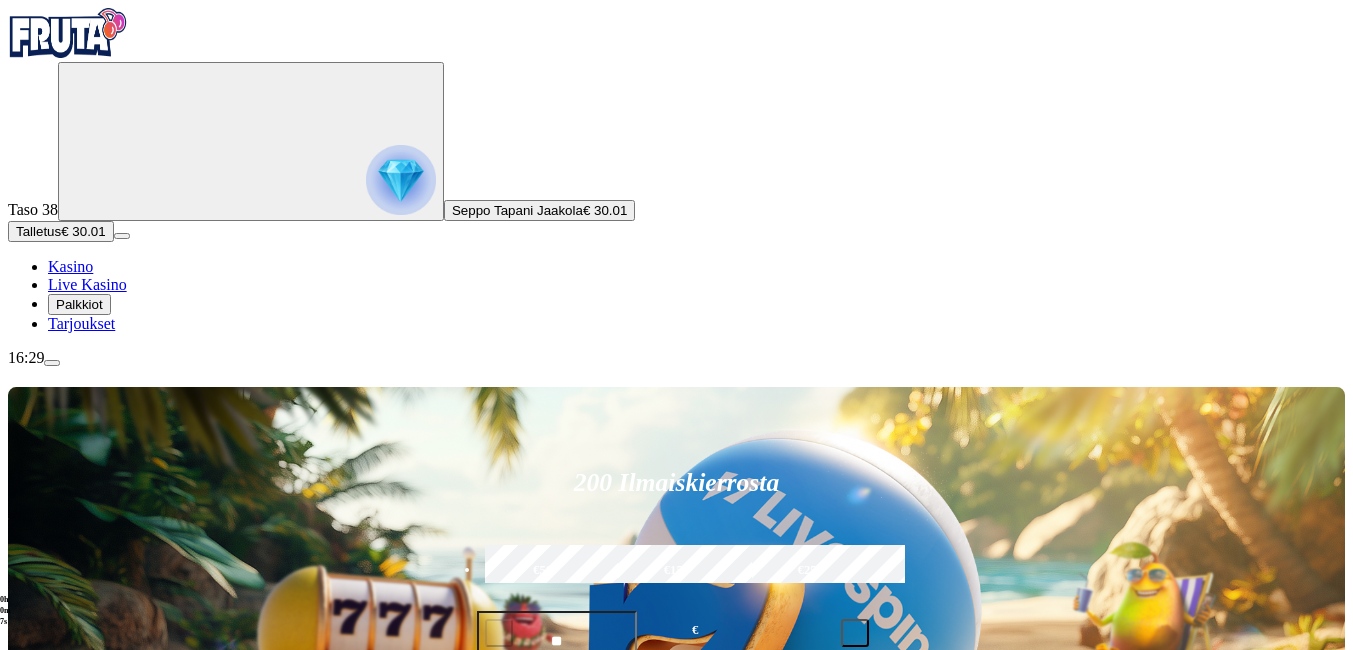 click at bounding box center (401, 180) 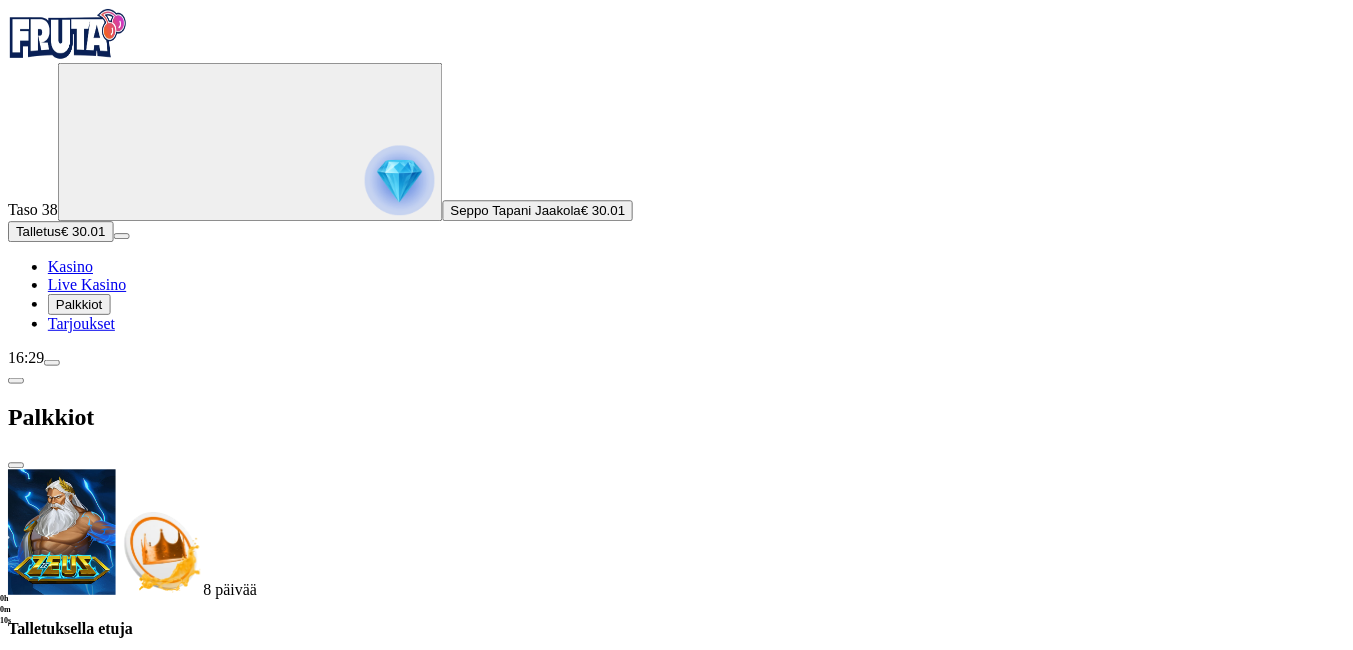 scroll, scrollTop: 231, scrollLeft: 0, axis: vertical 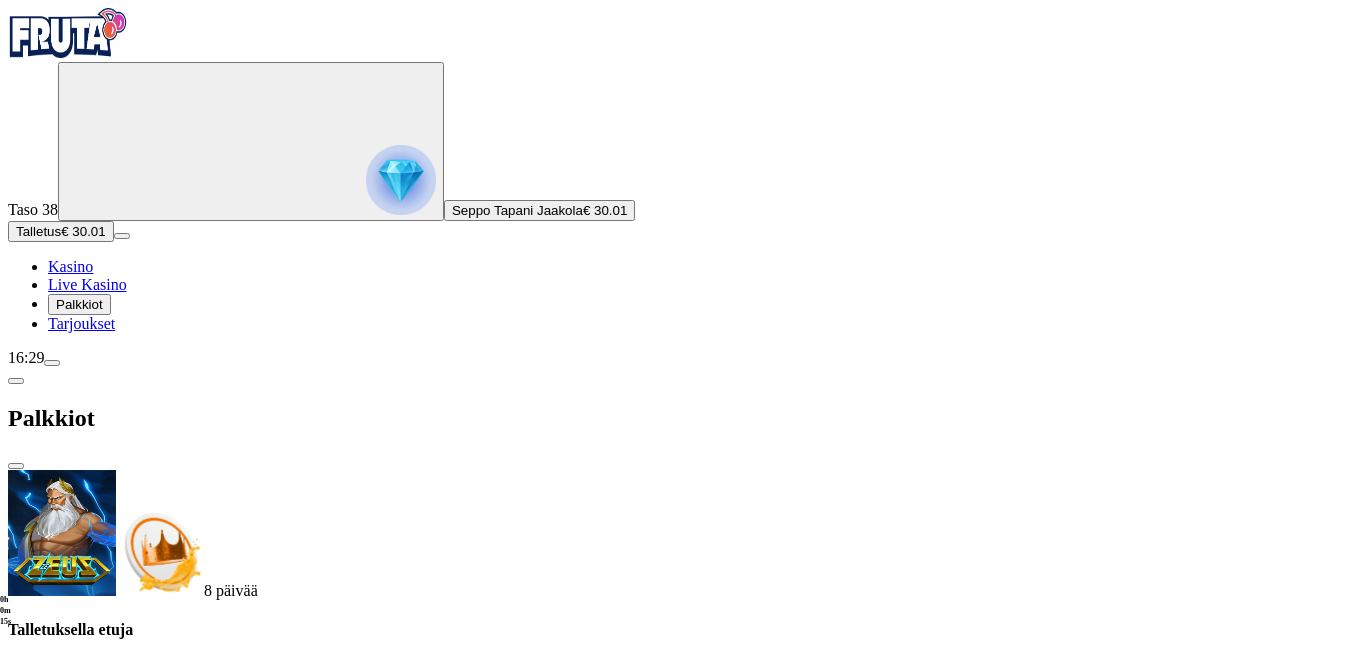 click at bounding box center [16, 466] 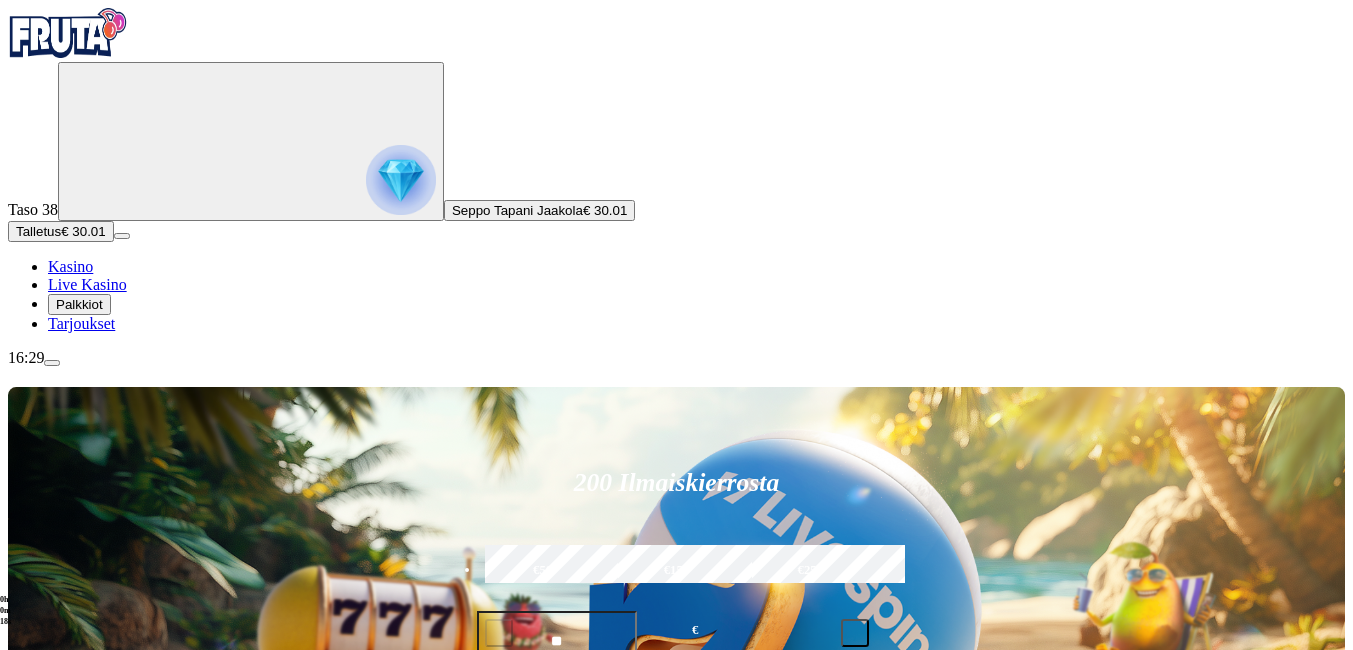 click on "Pelaa nyt" at bounding box center (77, 1332) 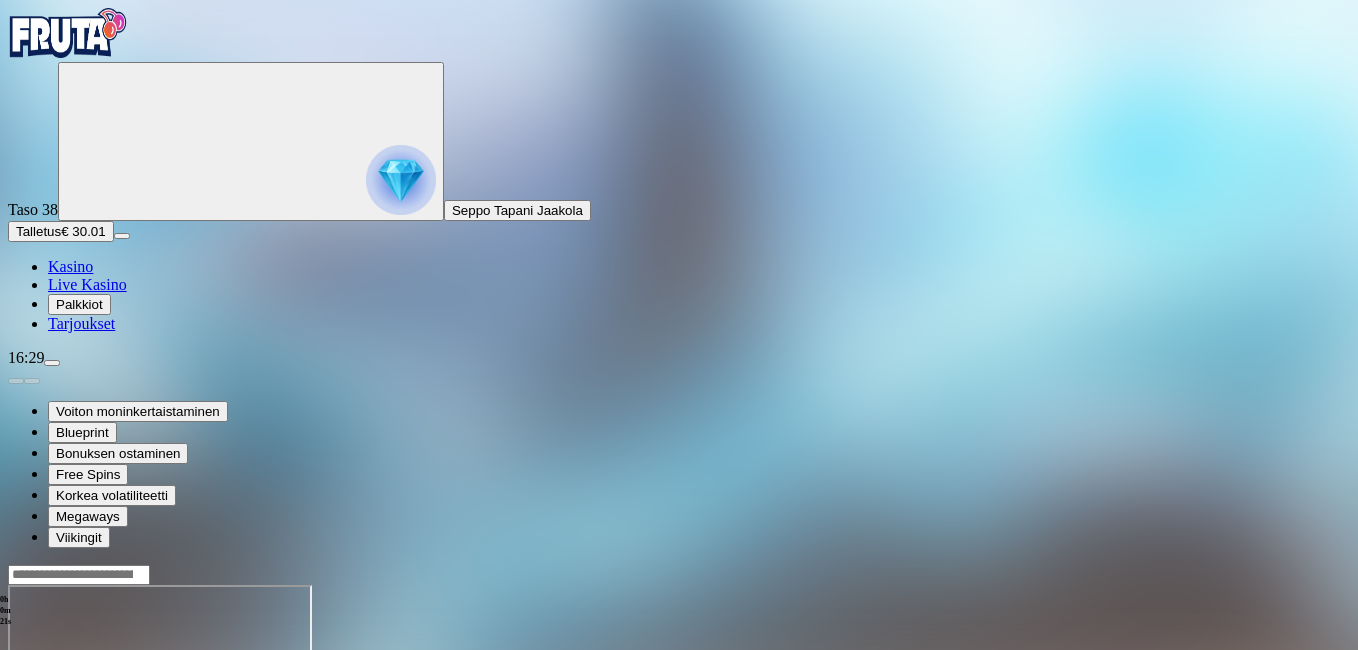 click at bounding box center [48, 757] 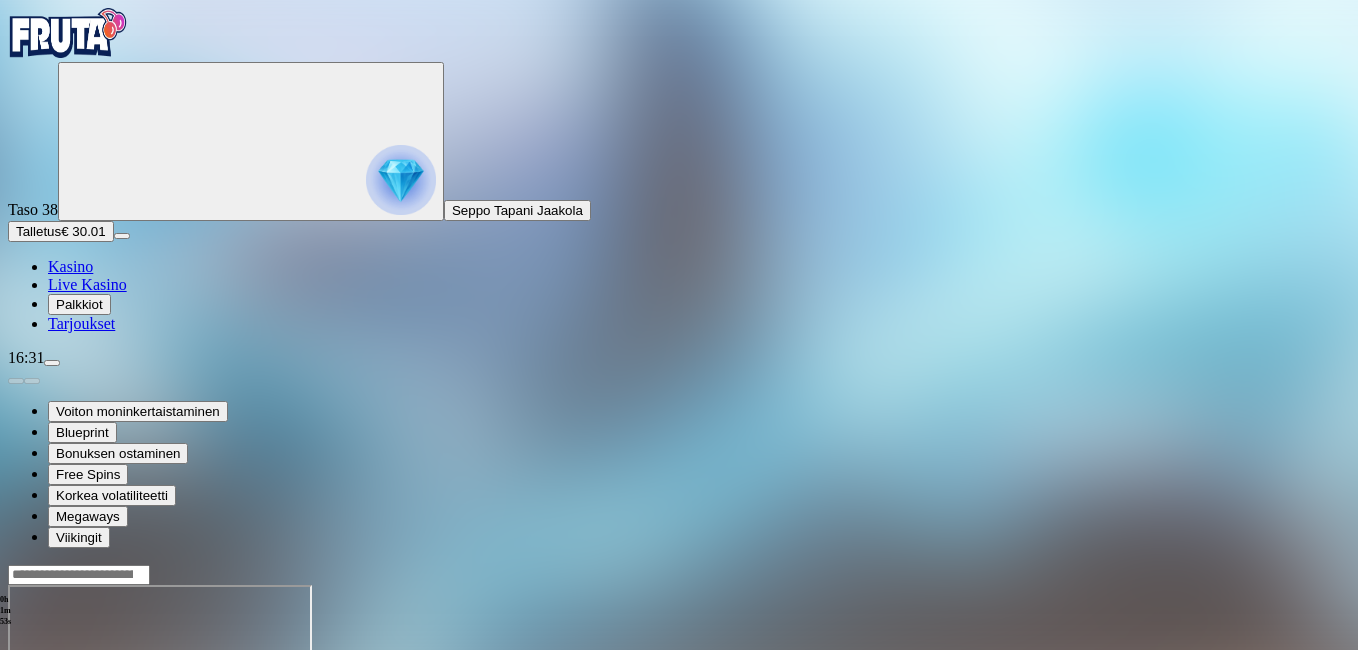 click at bounding box center (401, 180) 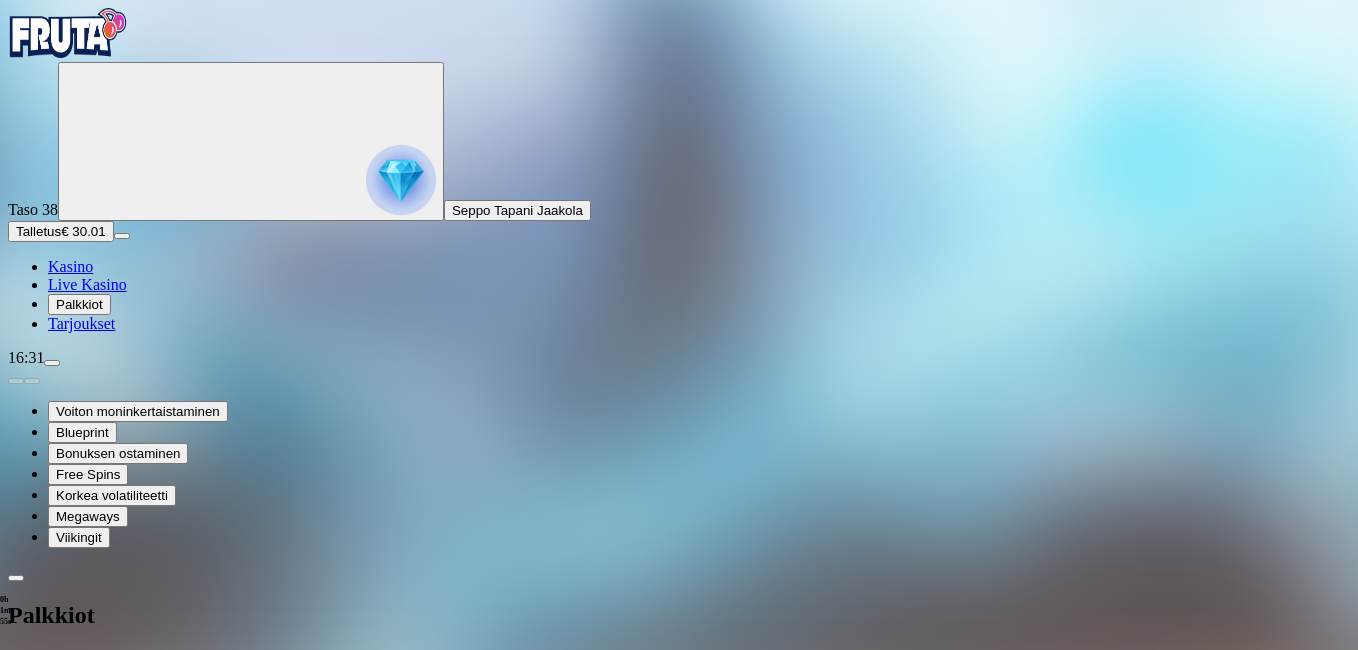 click at bounding box center [679, 1925] 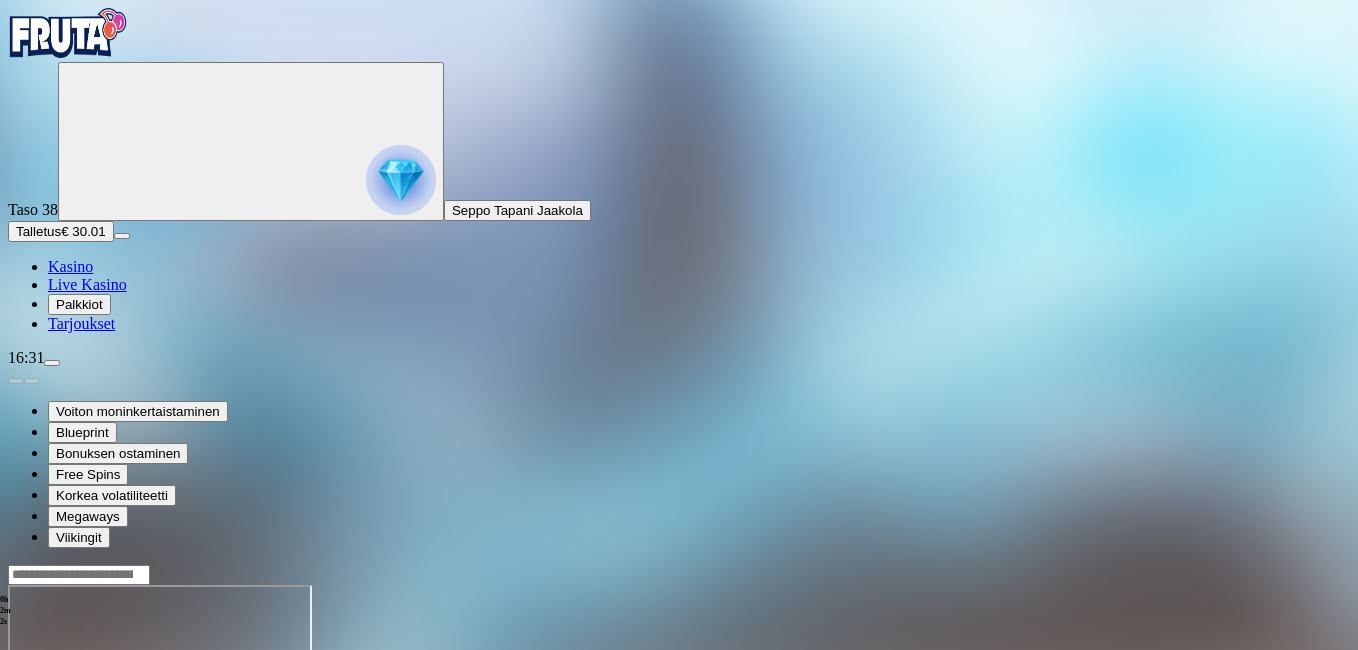 click at bounding box center (16, 757) 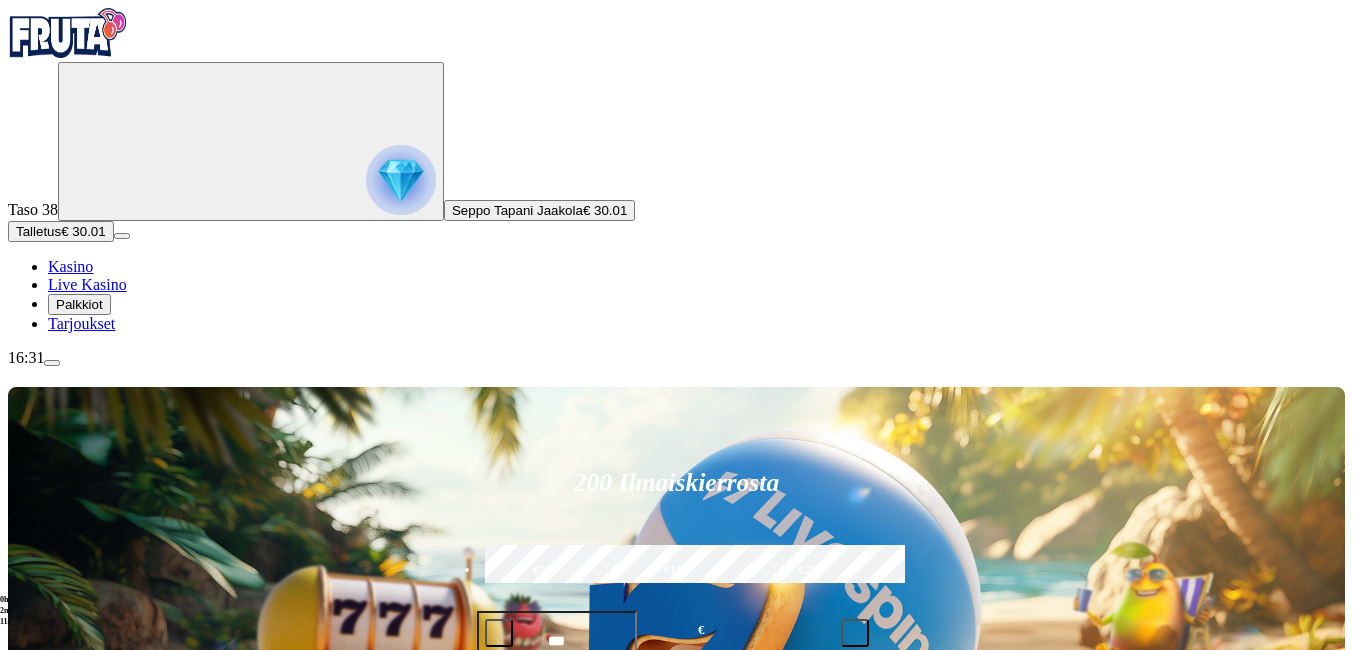 click on "Pelaa nyt" at bounding box center (77, 1332) 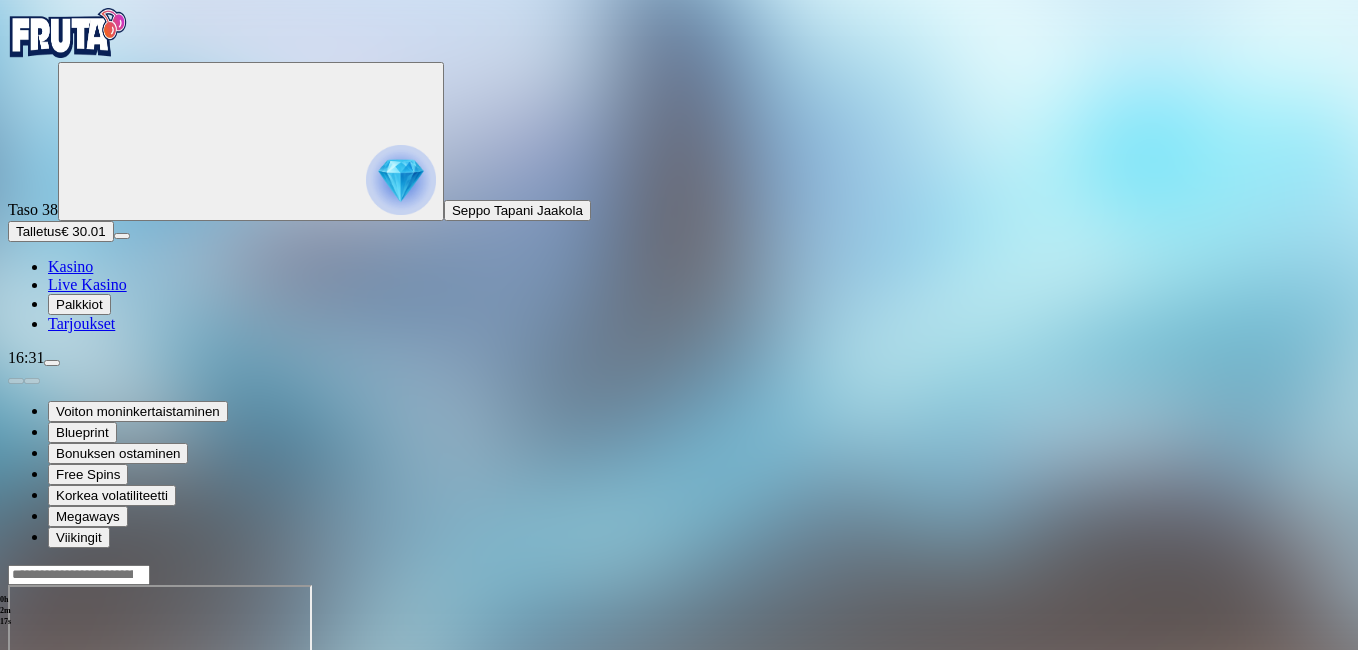 click at bounding box center (48, 757) 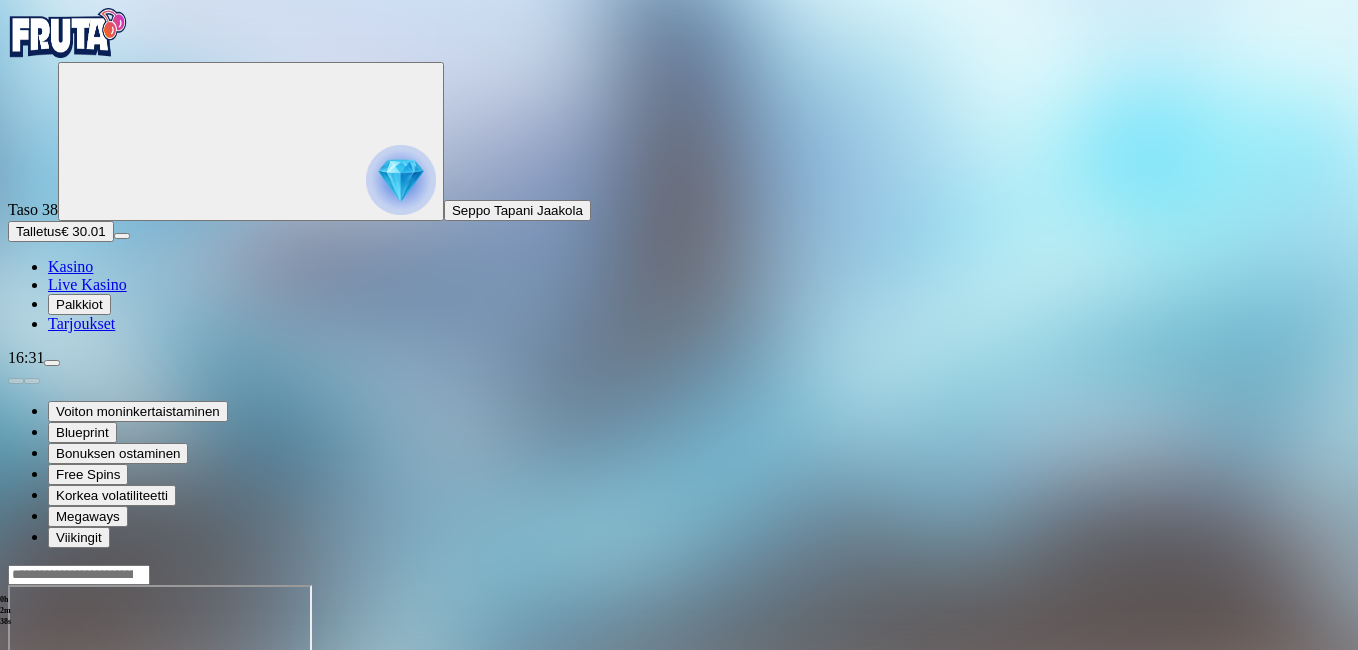 click at bounding box center (16, 757) 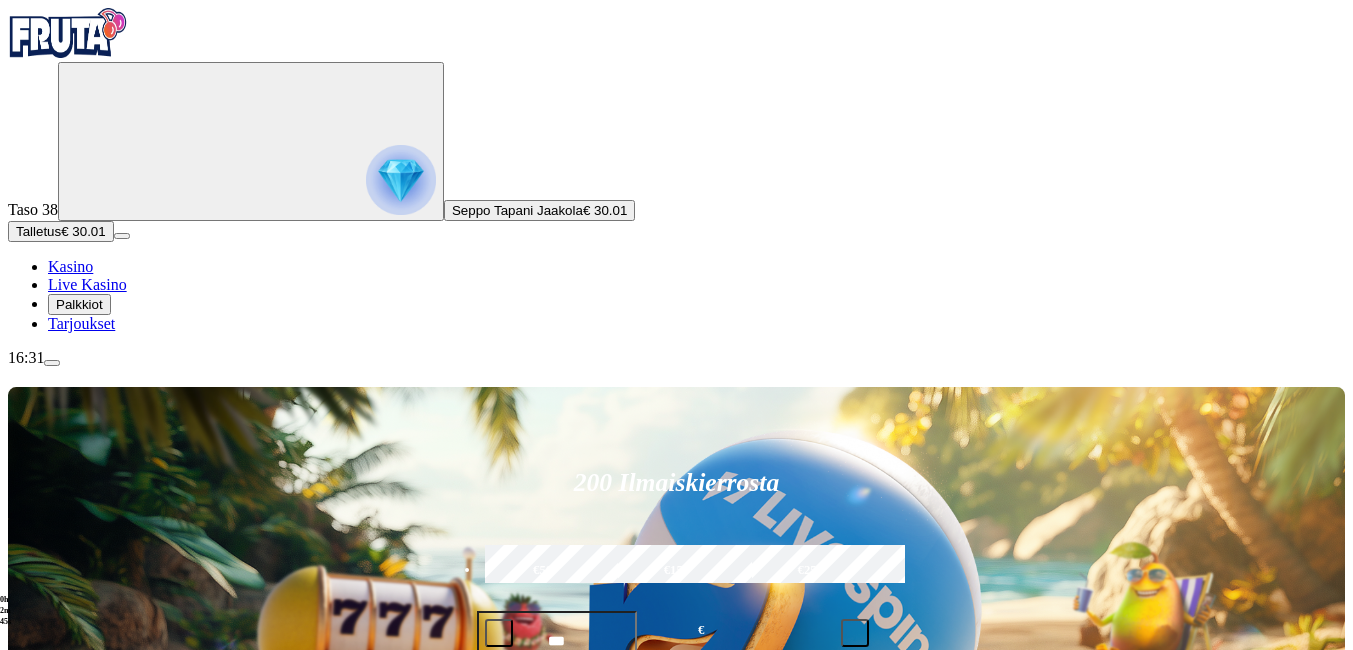 click at bounding box center [68, 33] 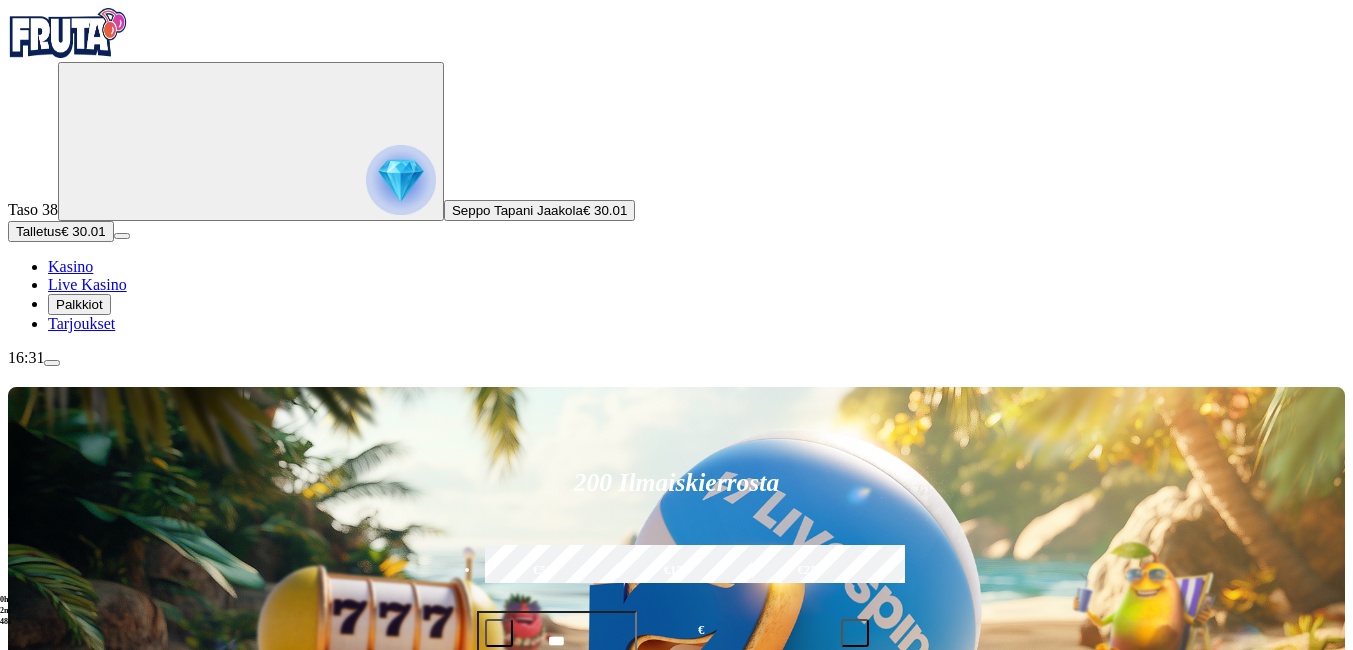 click at bounding box center [68, 33] 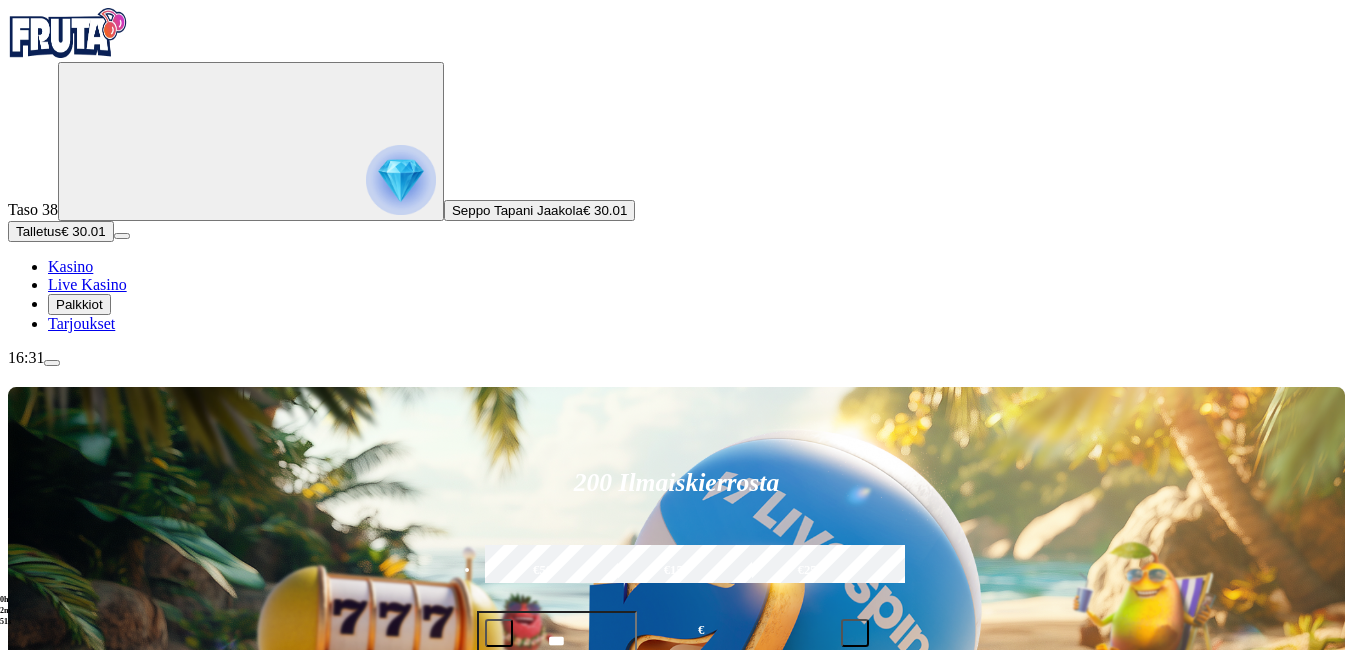 click on "Kasino" at bounding box center (70, 266) 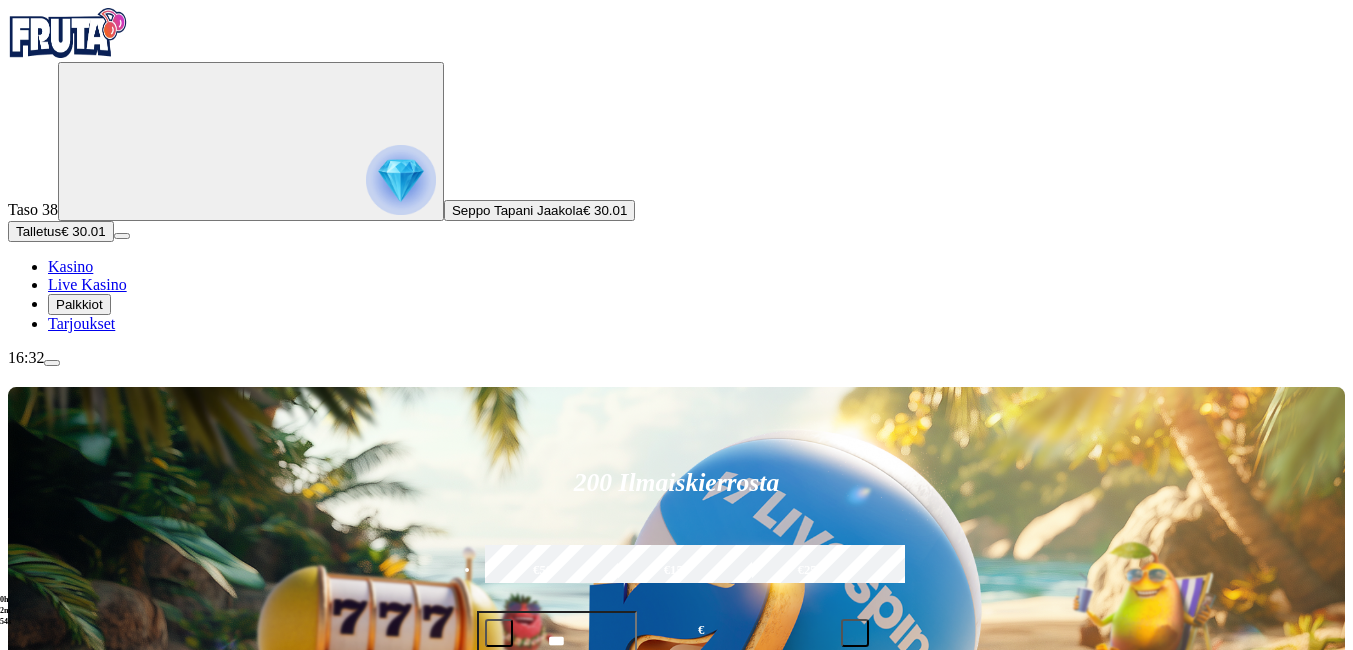 click at bounding box center (32, 858) 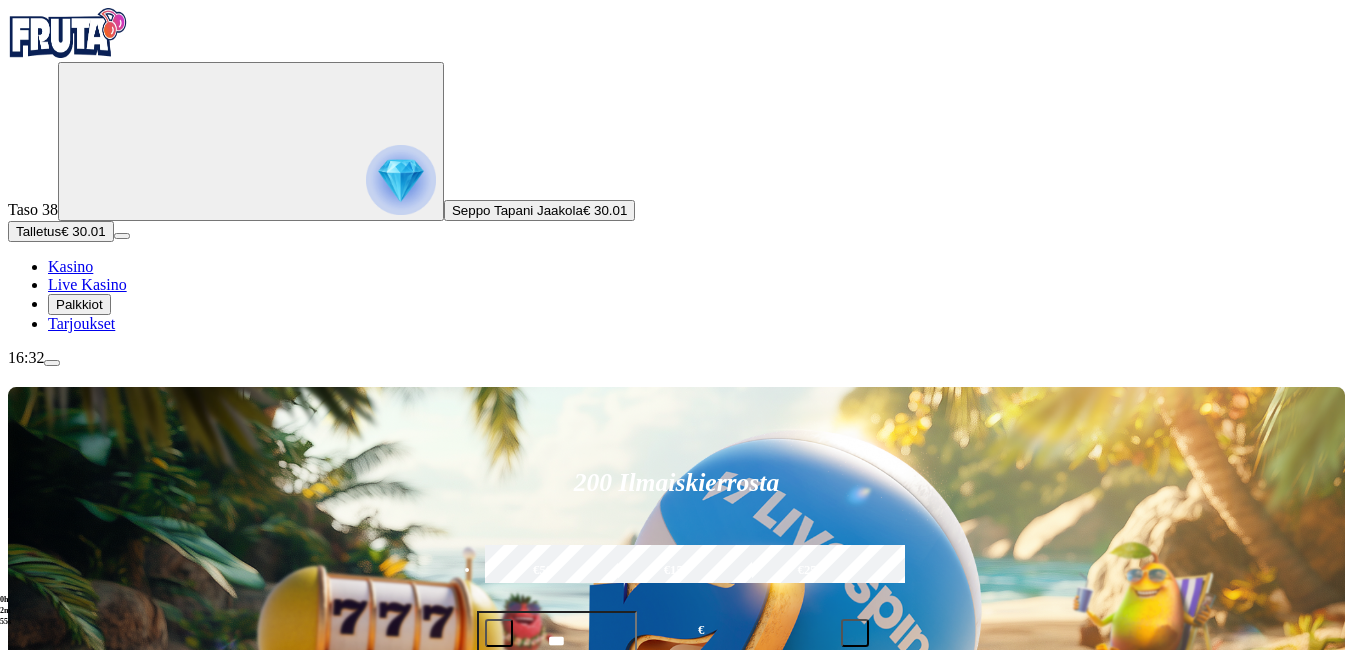 click on "Kaikki pelit" at bounding box center (-59, 976) 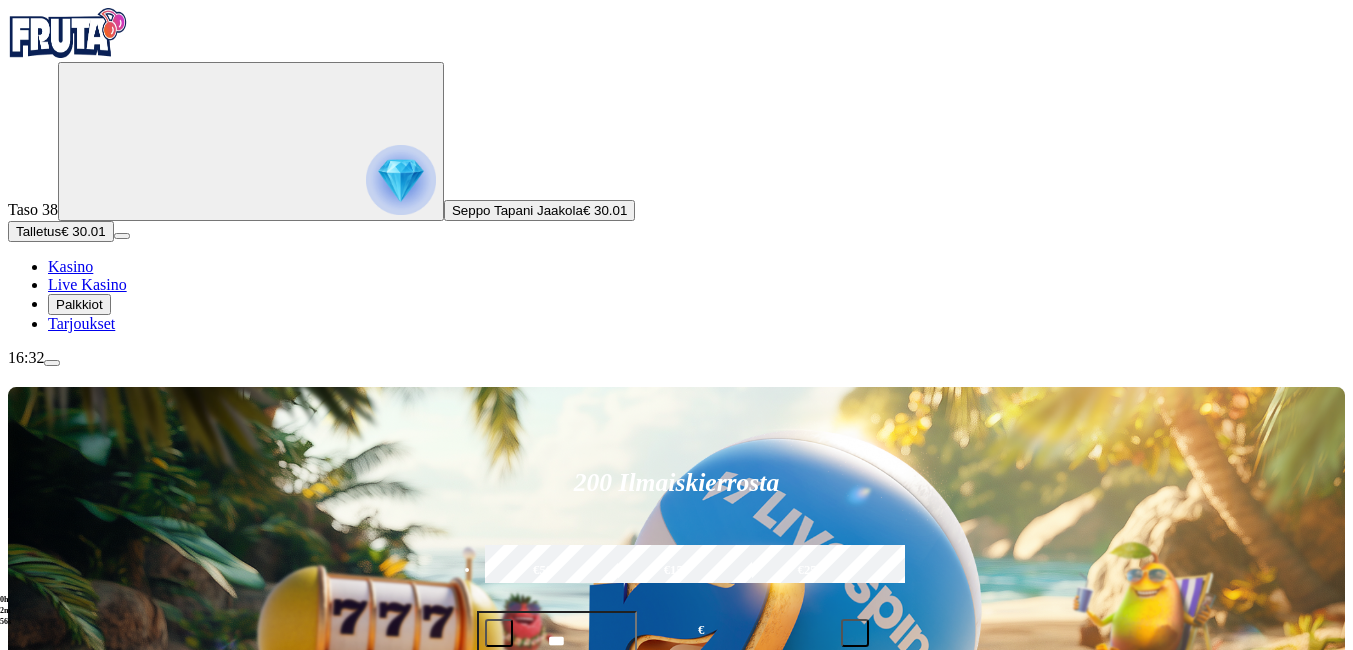 click on "Kaikki pelit" at bounding box center [-59, 976] 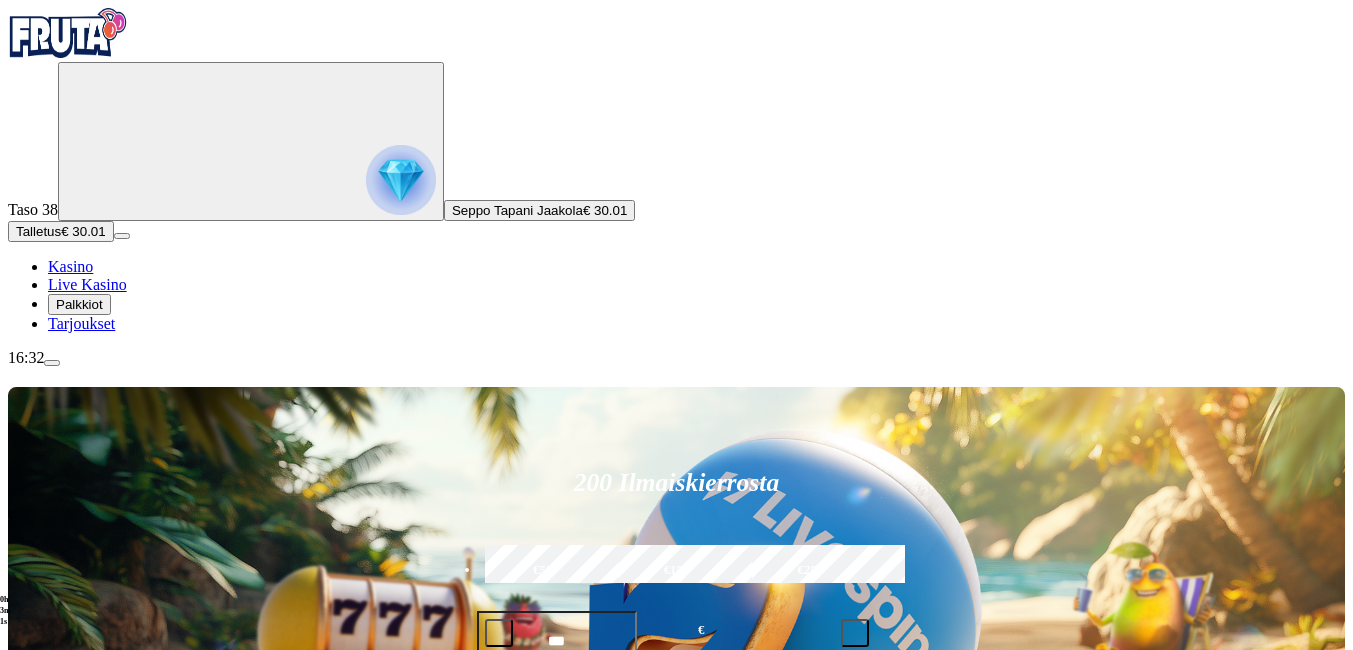 click at bounding box center [1111, 922] 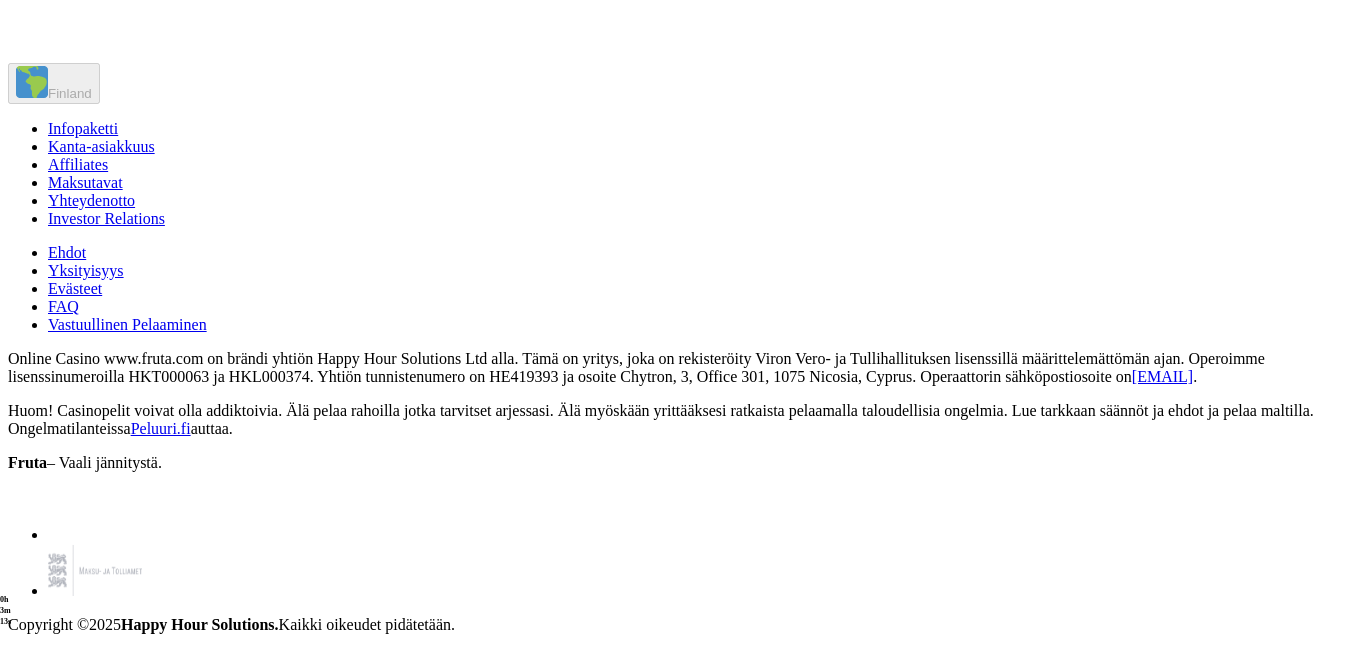 scroll, scrollTop: 10040, scrollLeft: 0, axis: vertical 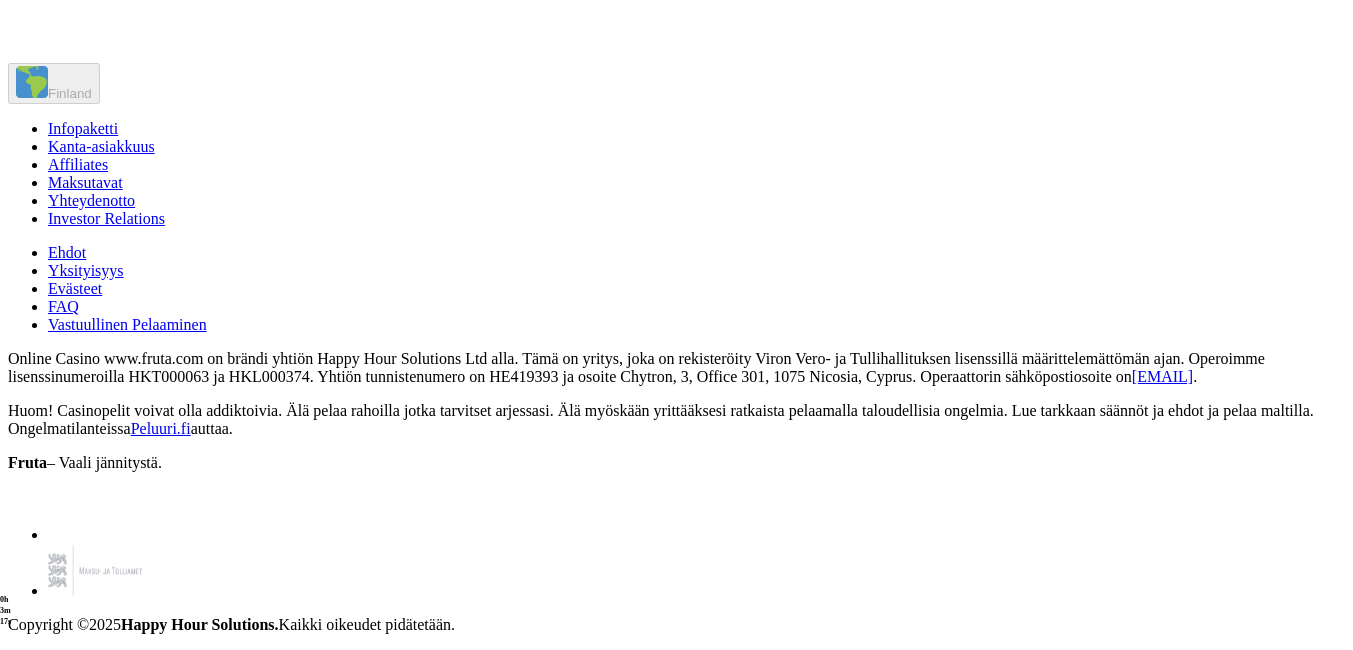 click on "Pelaa nyt" at bounding box center [950, -214] 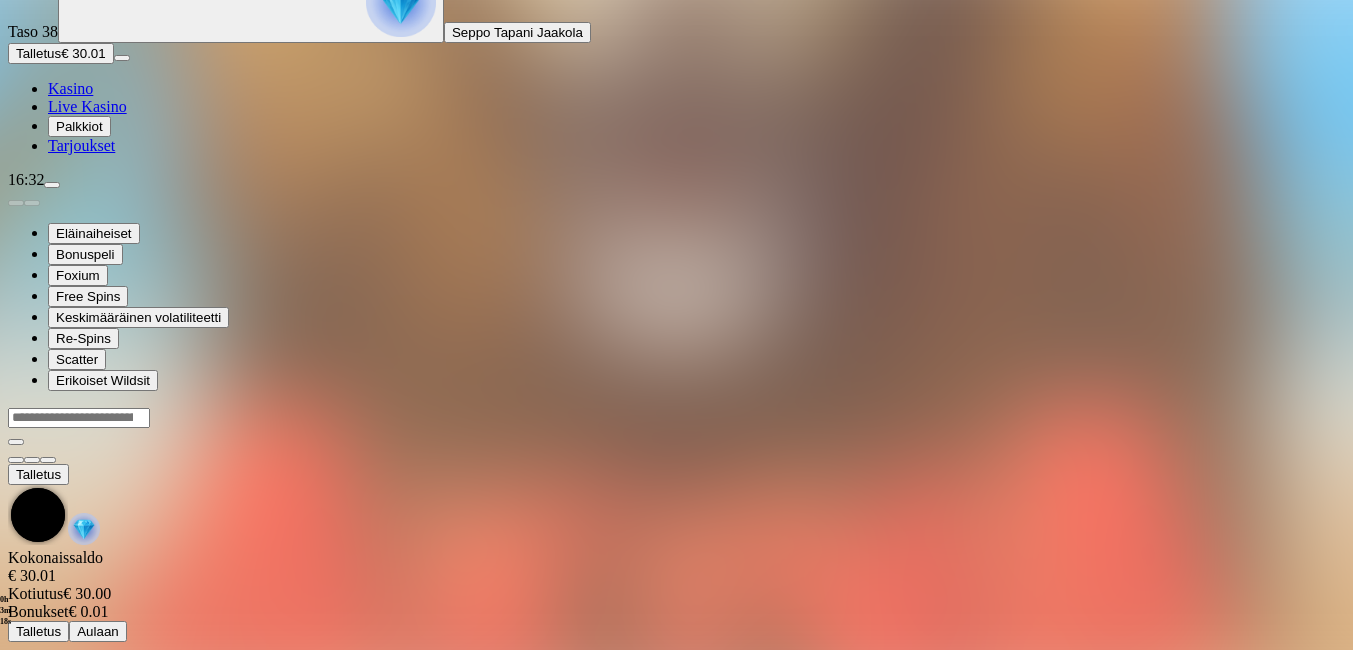 scroll, scrollTop: 0, scrollLeft: 0, axis: both 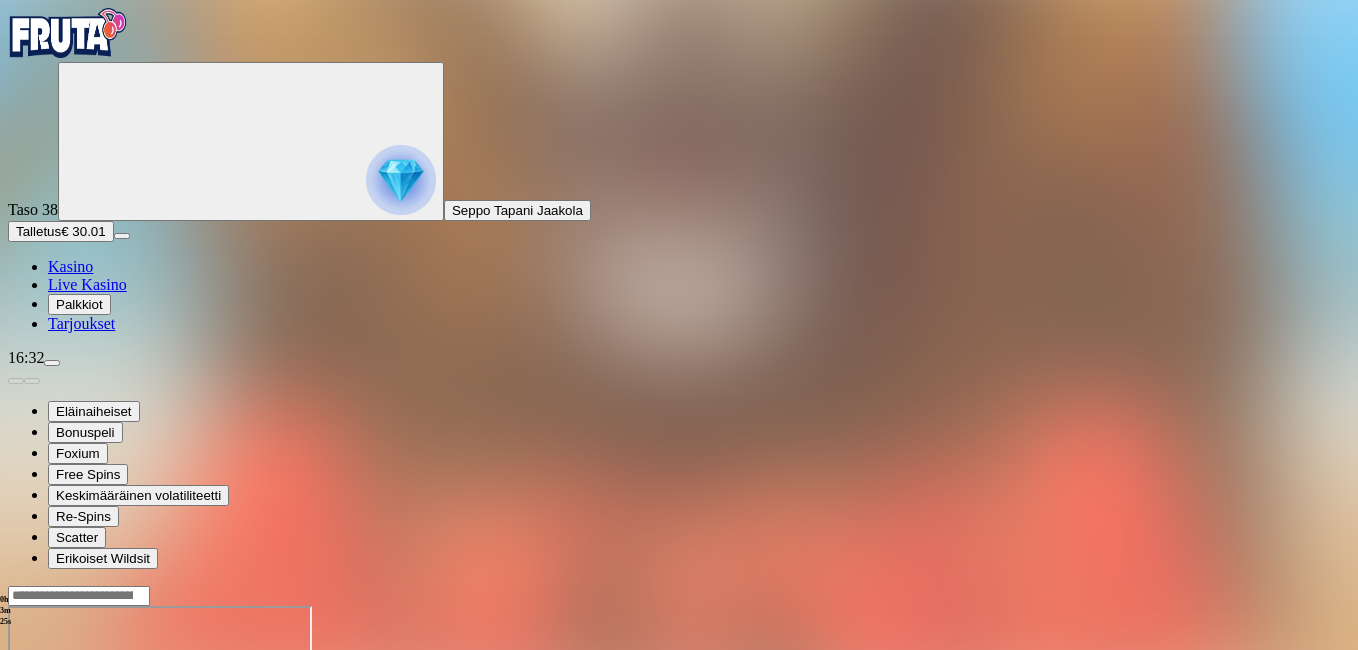 click at bounding box center [48, 778] 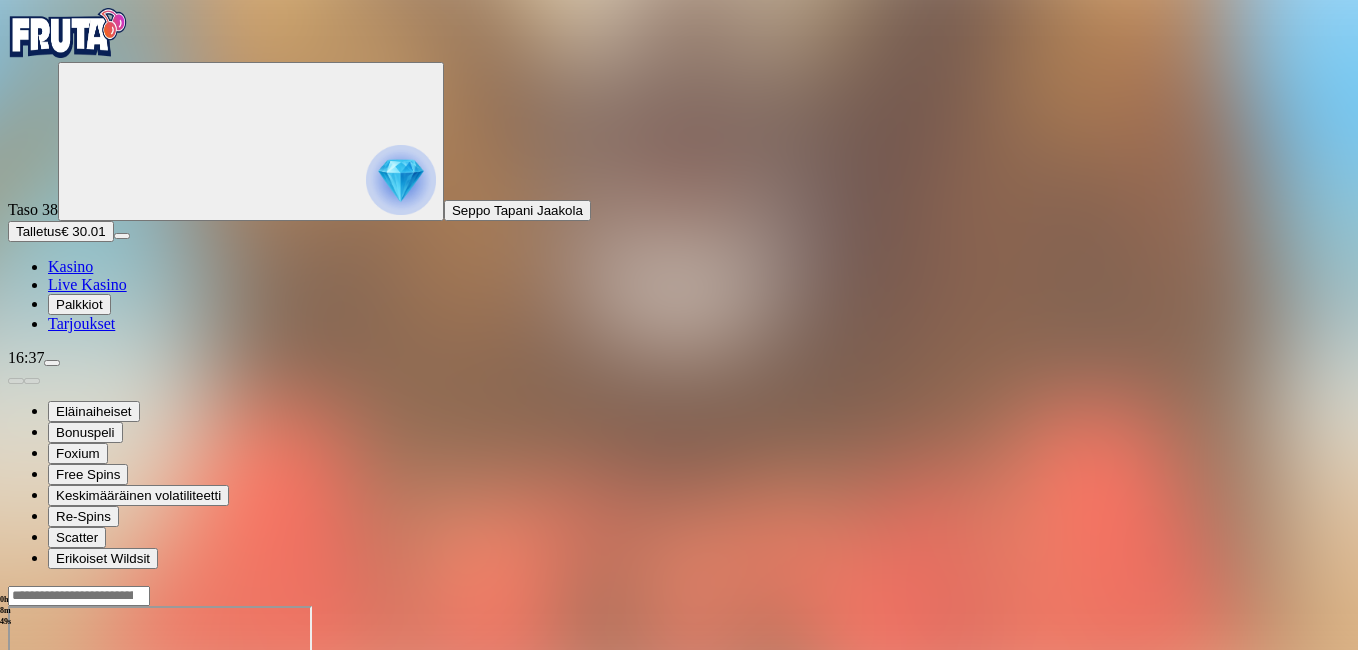 click at bounding box center (16, 778) 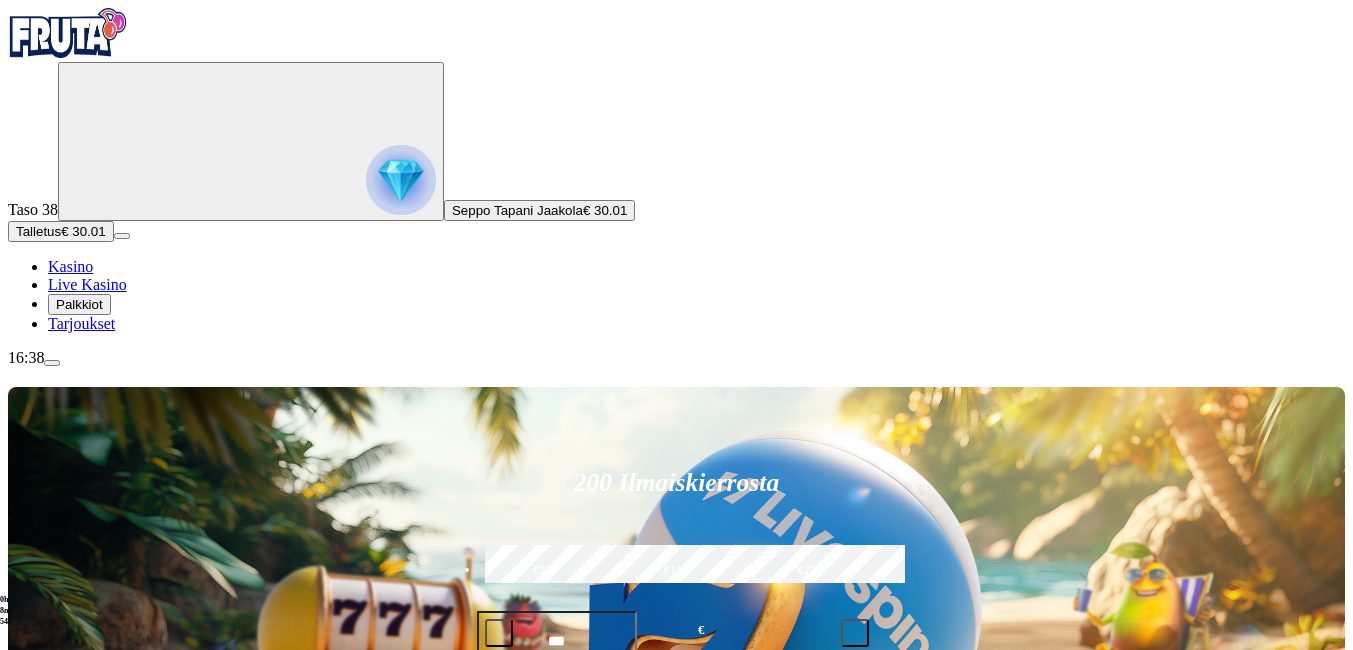 click at bounding box center (32, 858) 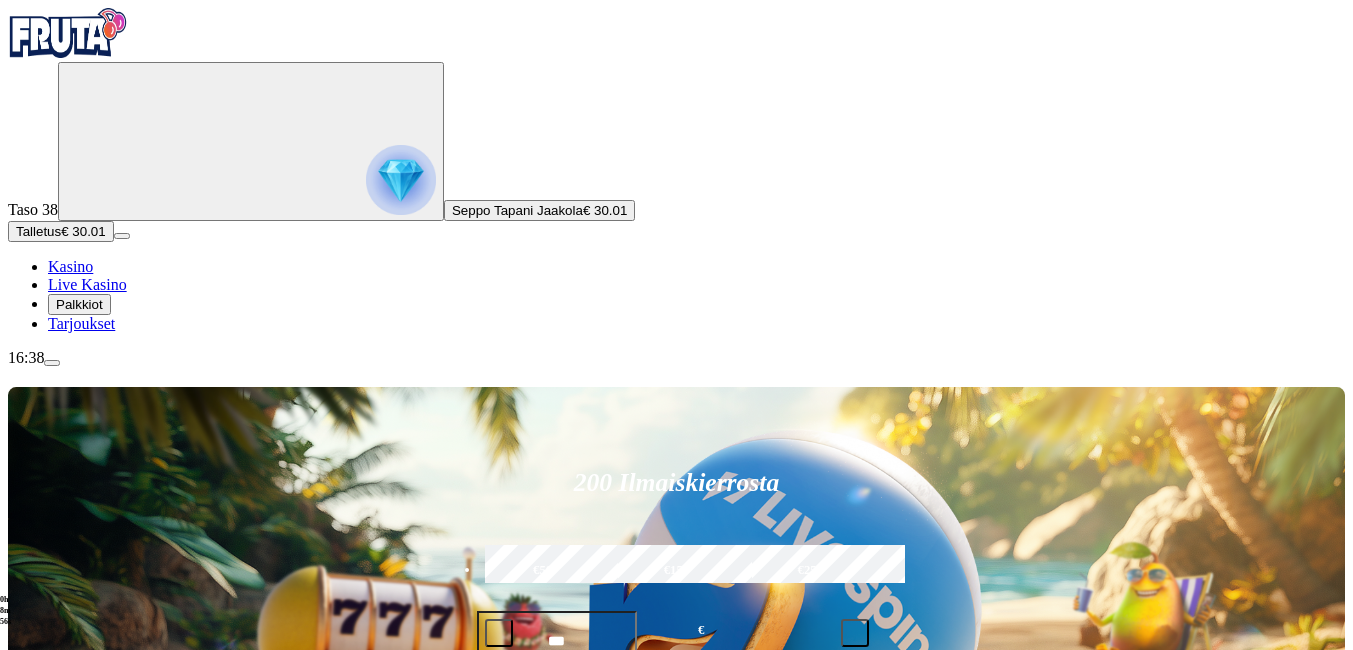 click on "Kaikki pelit" at bounding box center (-59, 976) 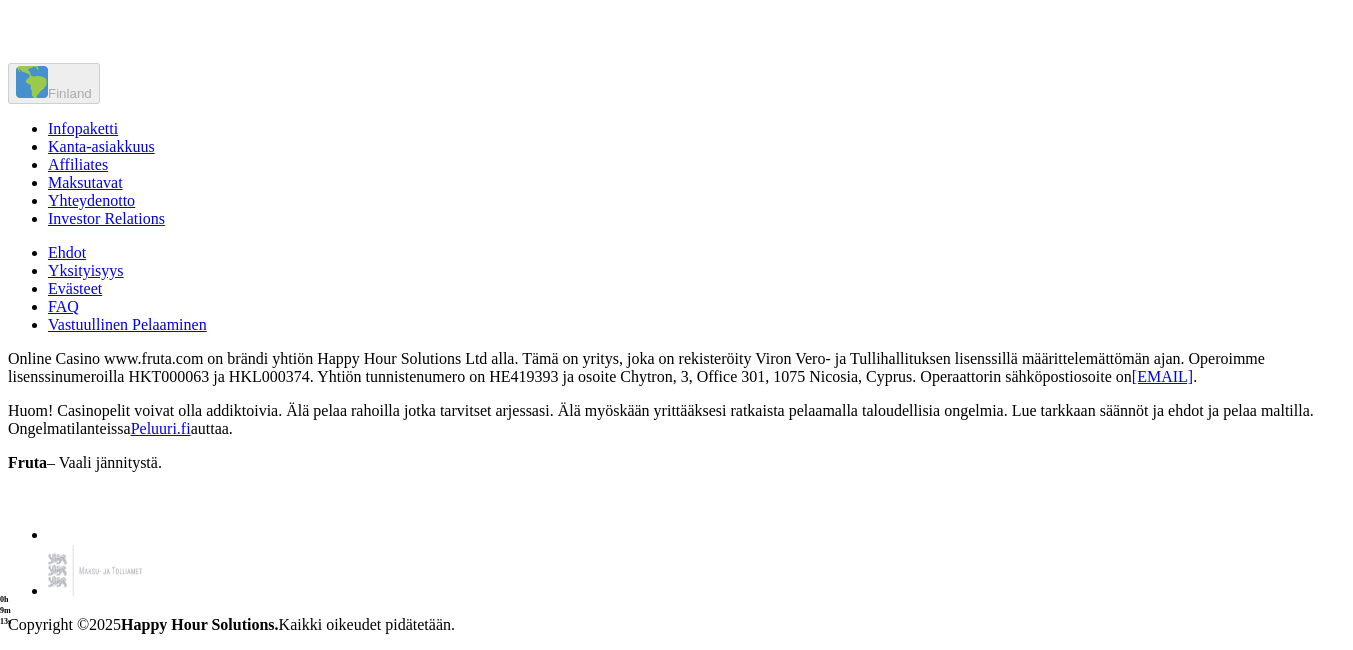 scroll, scrollTop: 13280, scrollLeft: 0, axis: vertical 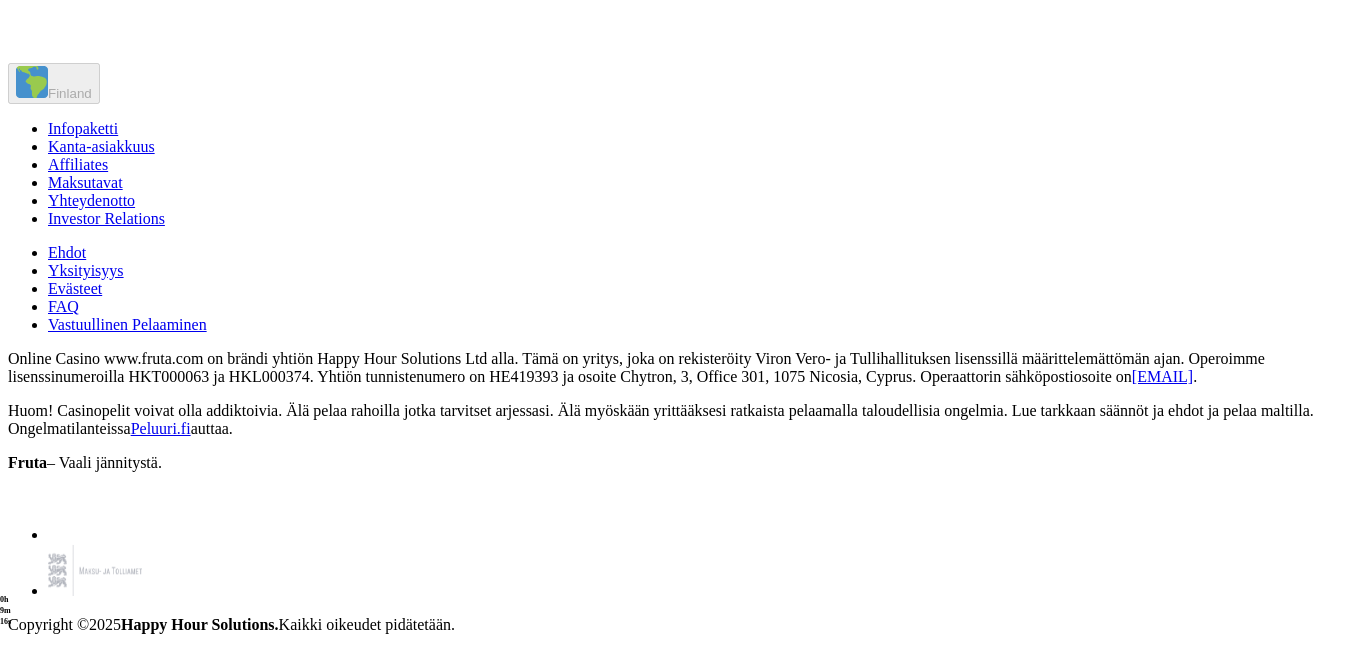 click on "Pelaa nyt" at bounding box center [295, -356] 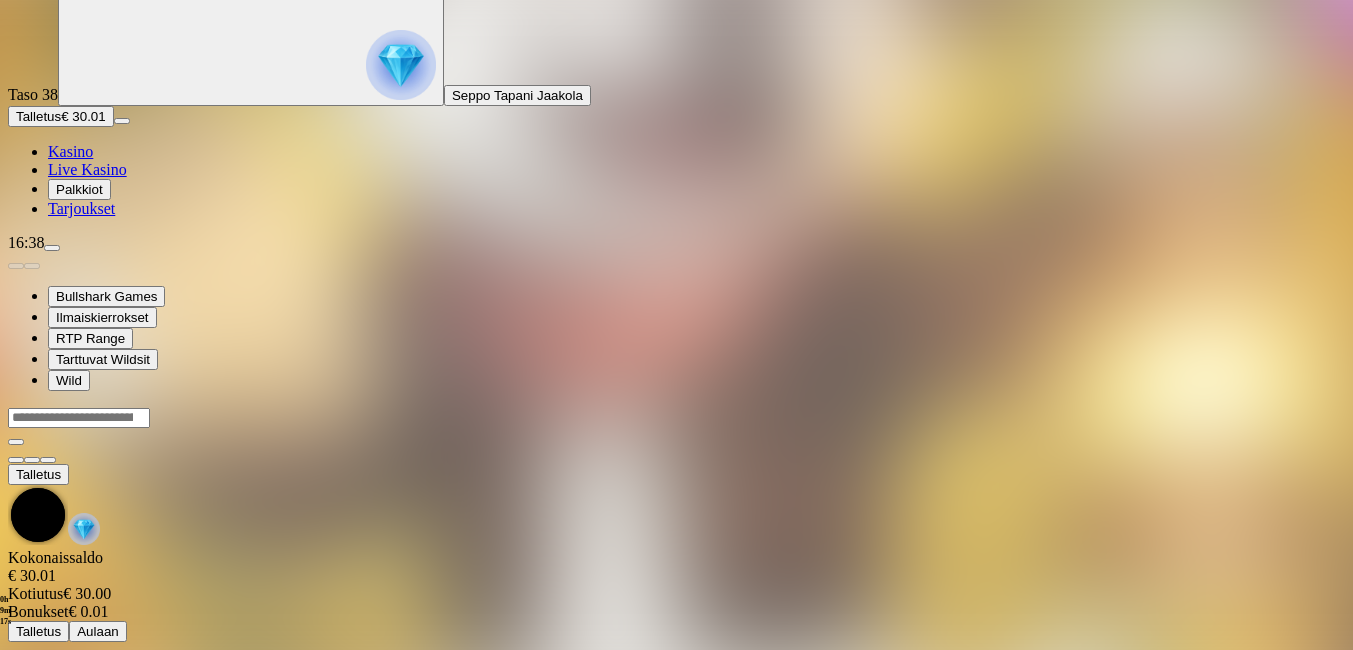 scroll, scrollTop: 0, scrollLeft: 0, axis: both 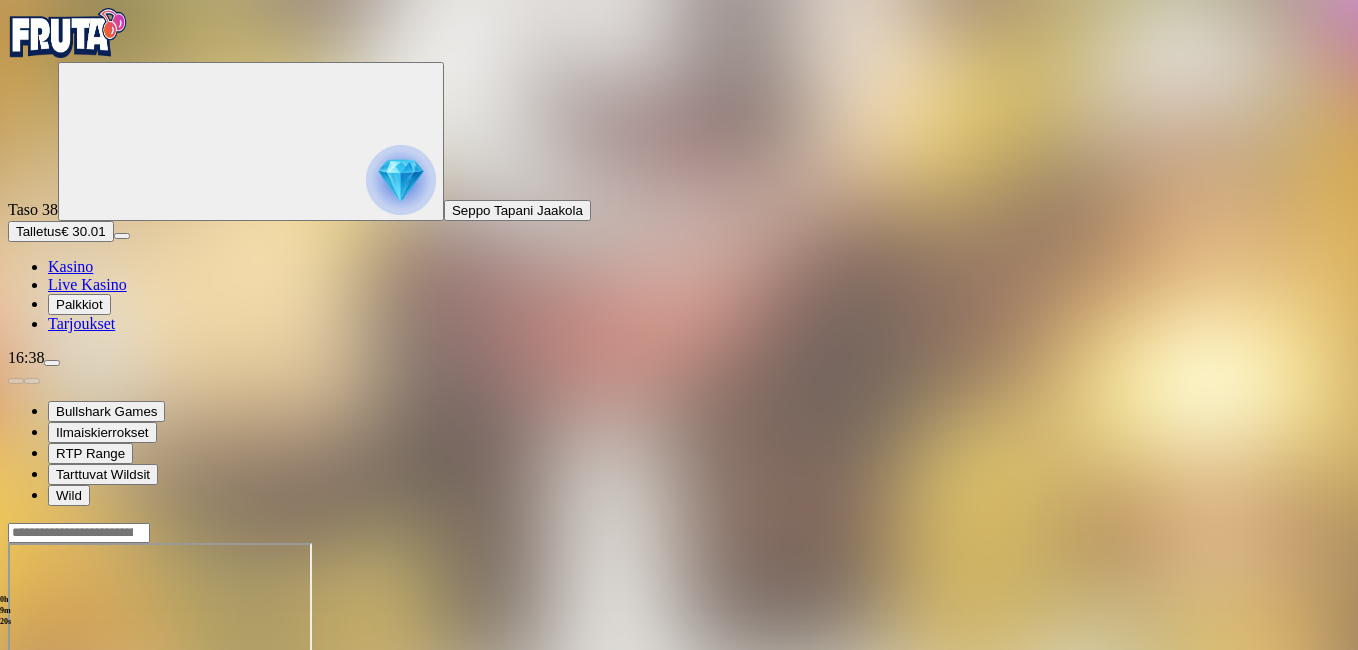 click at bounding box center (48, 715) 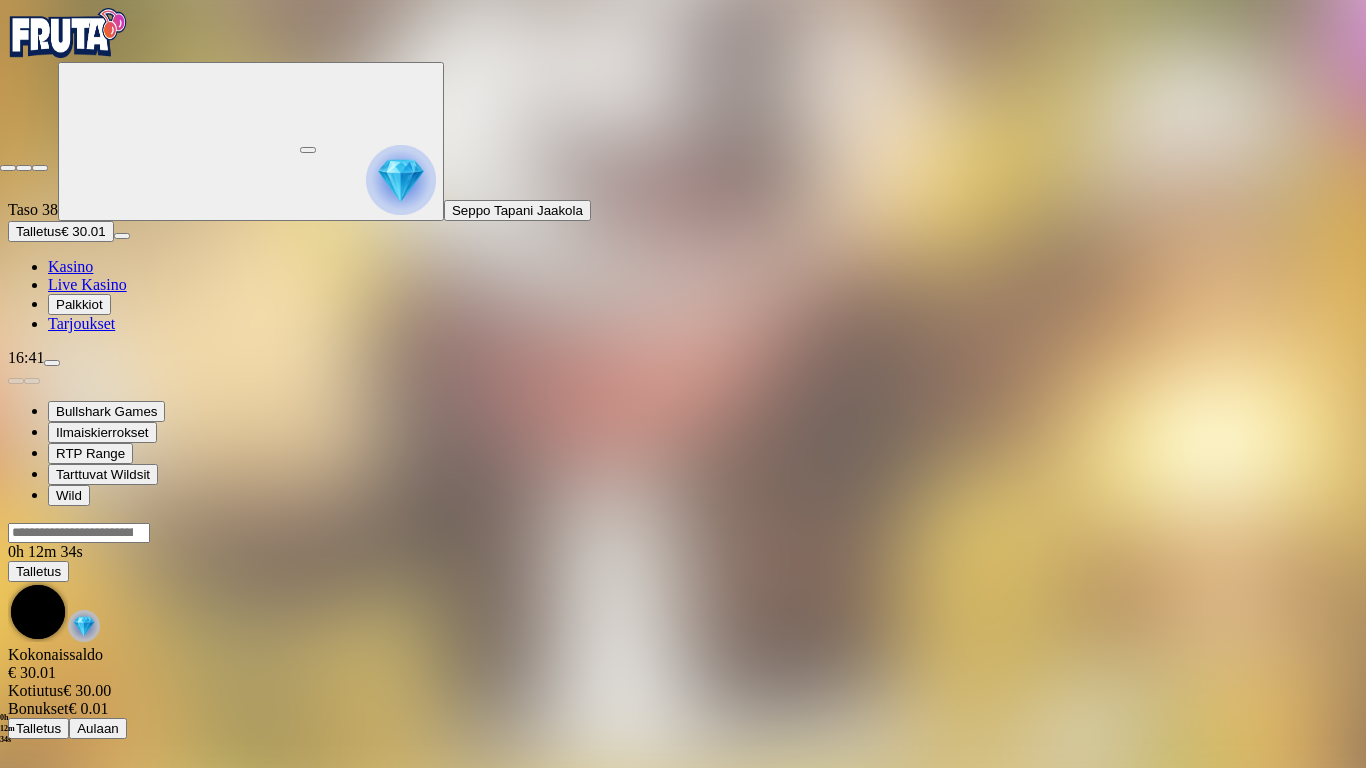 click at bounding box center (8, 168) 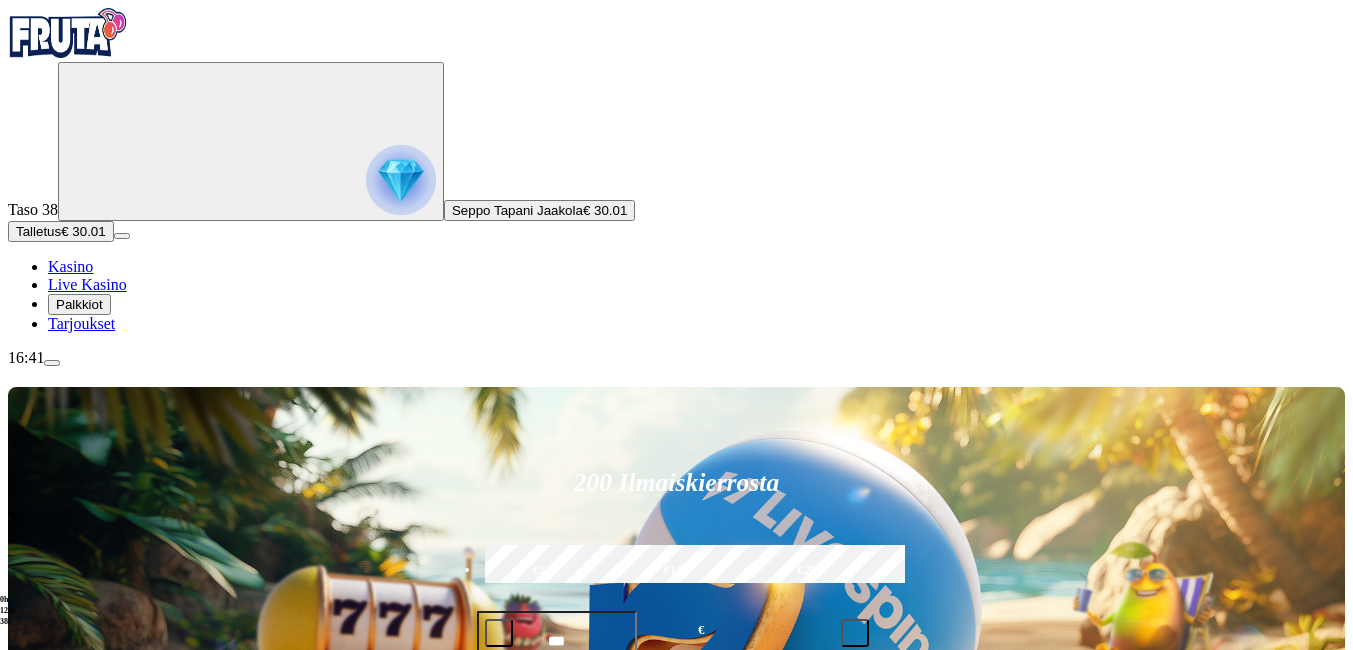 click at bounding box center (32, 858) 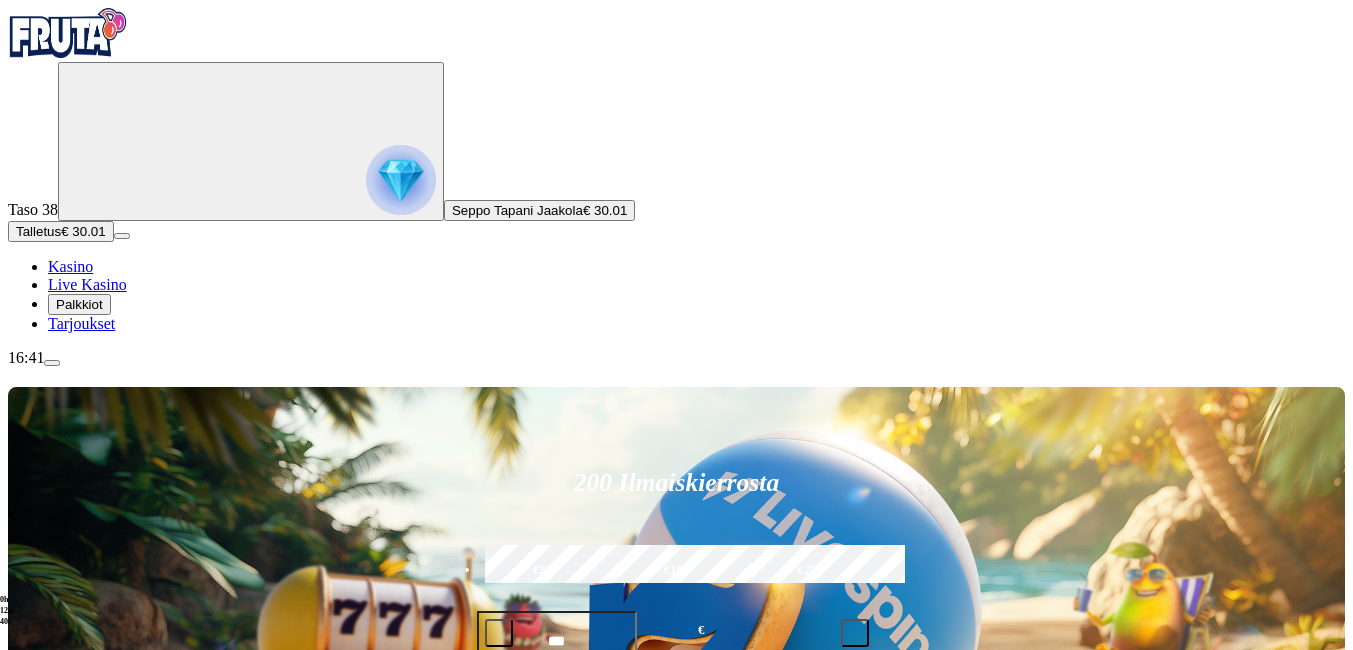 click on "Kaikki pelit" at bounding box center [-59, 976] 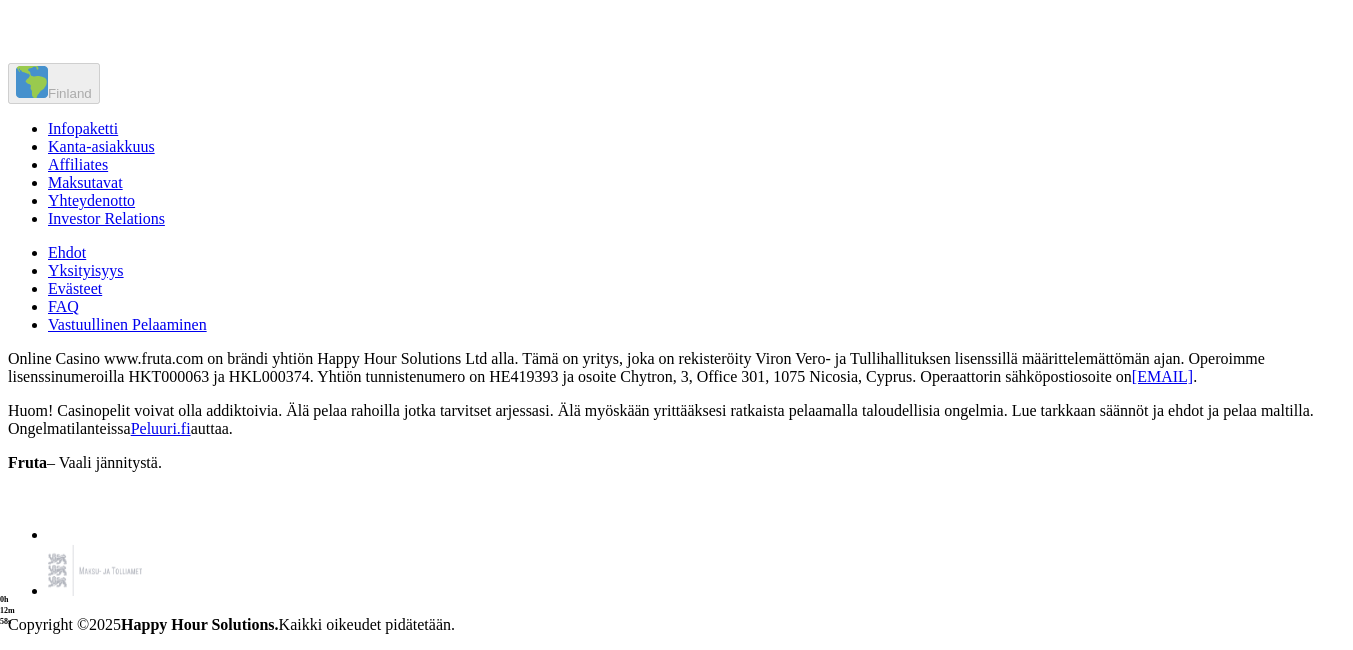 scroll, scrollTop: 14520, scrollLeft: 0, axis: vertical 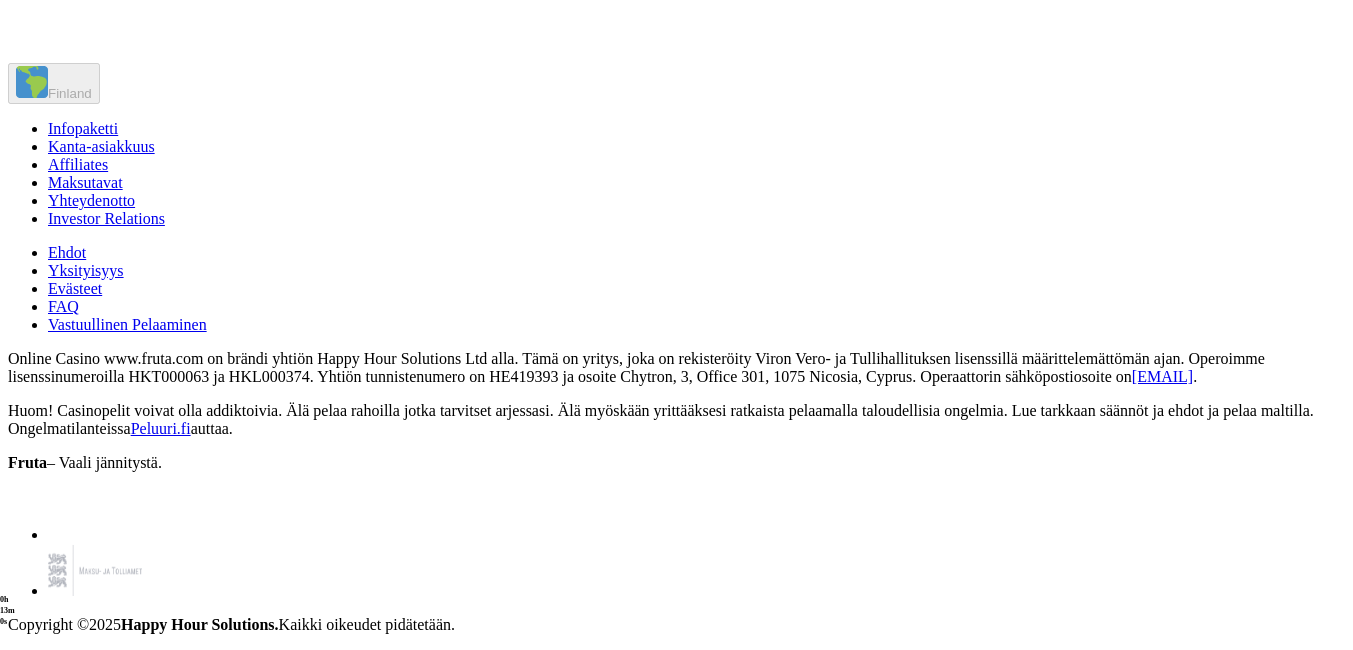 click on "Pelaa nyt" at bounding box center (1168, -356) 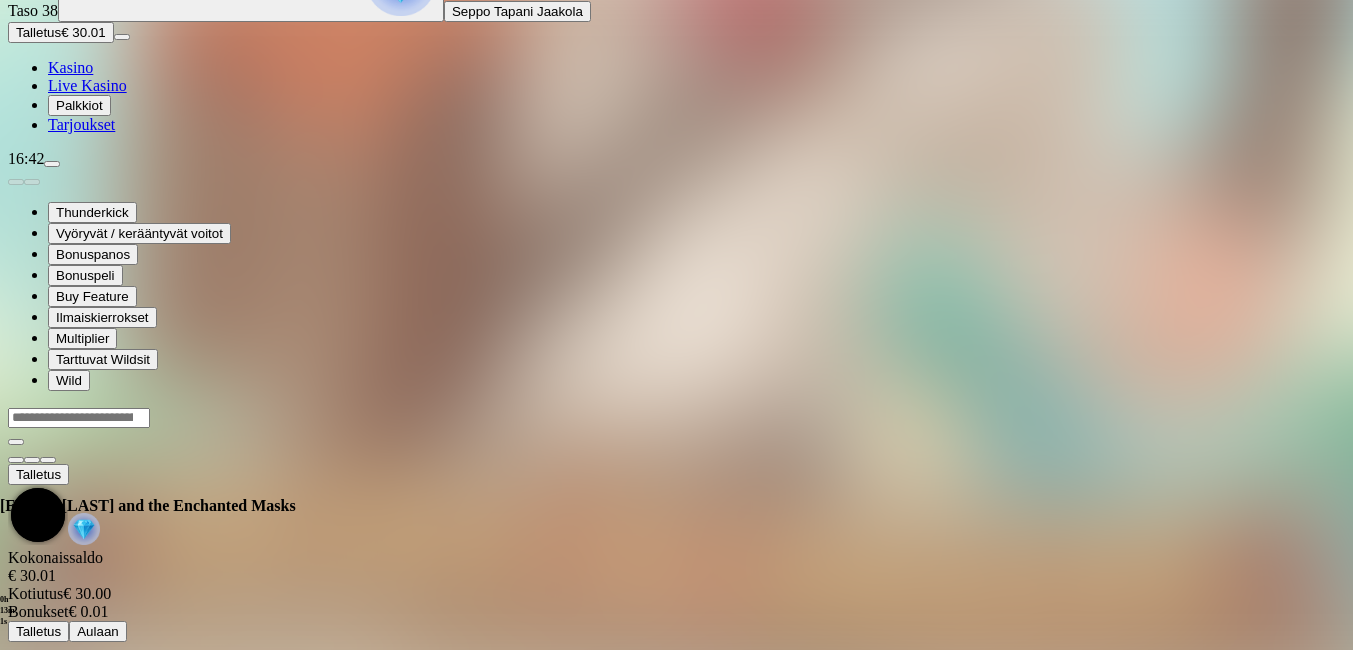 scroll, scrollTop: 0, scrollLeft: 0, axis: both 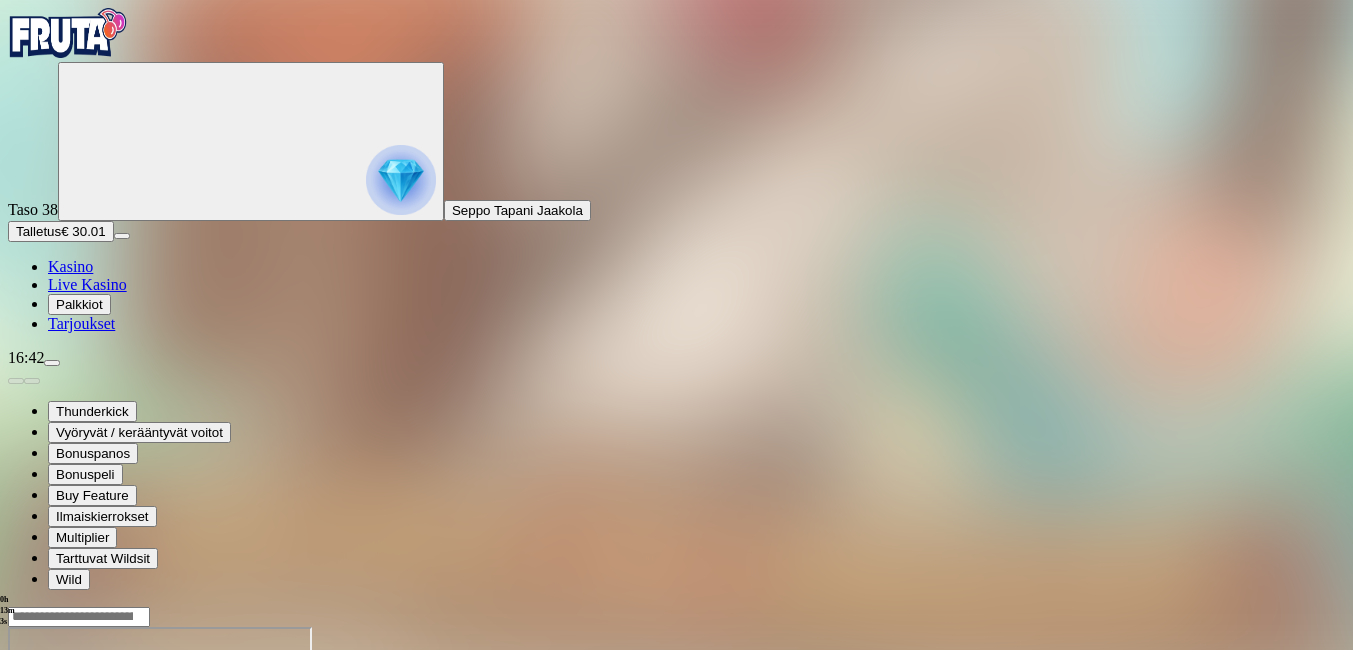 click at bounding box center (48, 799) 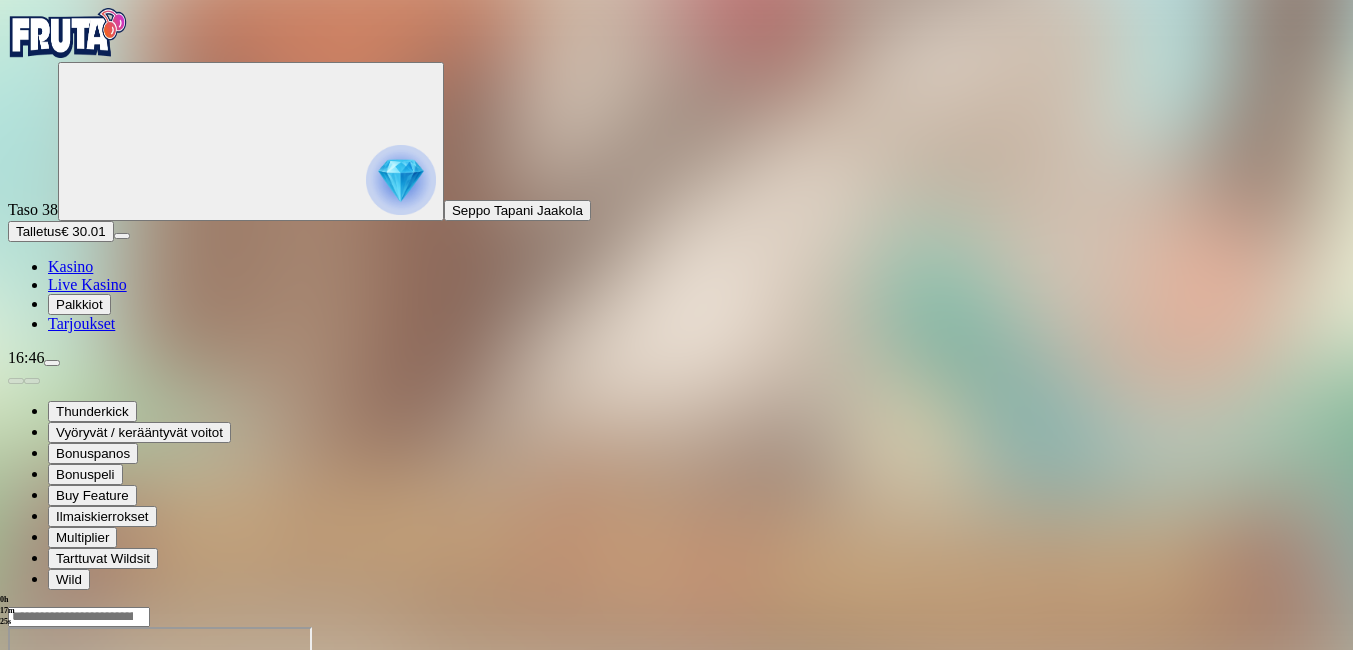 click at bounding box center [16, 799] 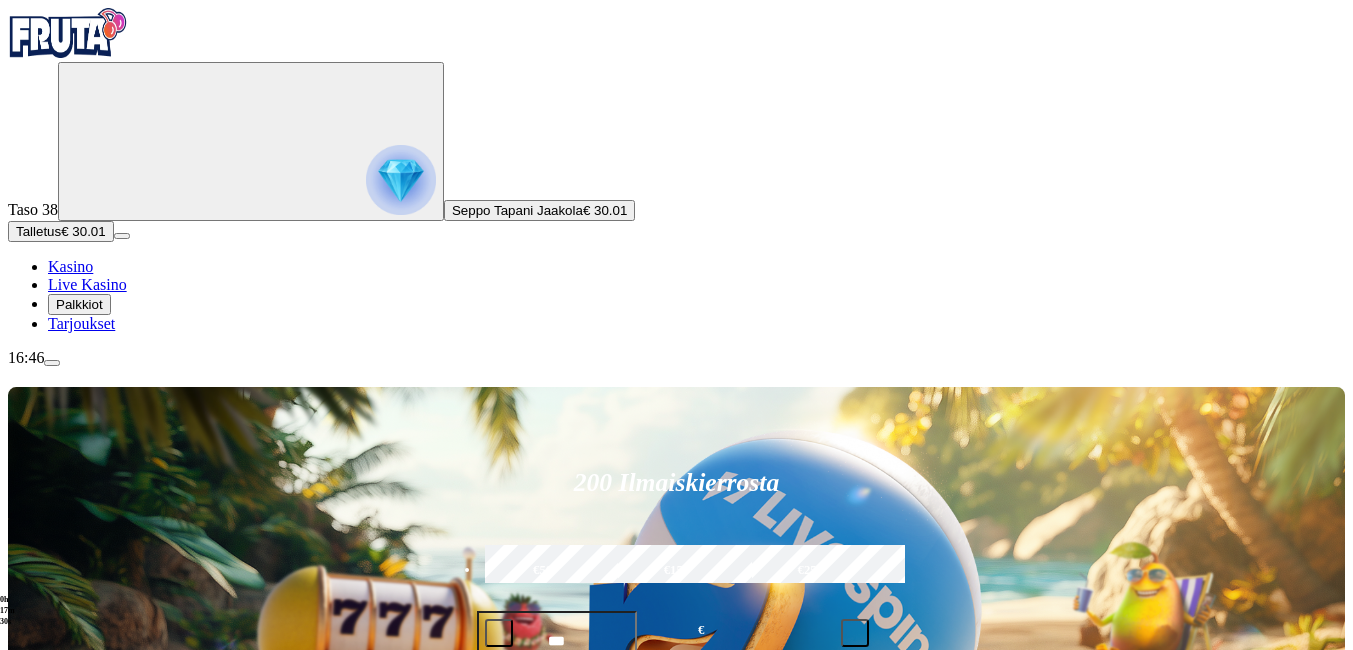 click at bounding box center (32, 858) 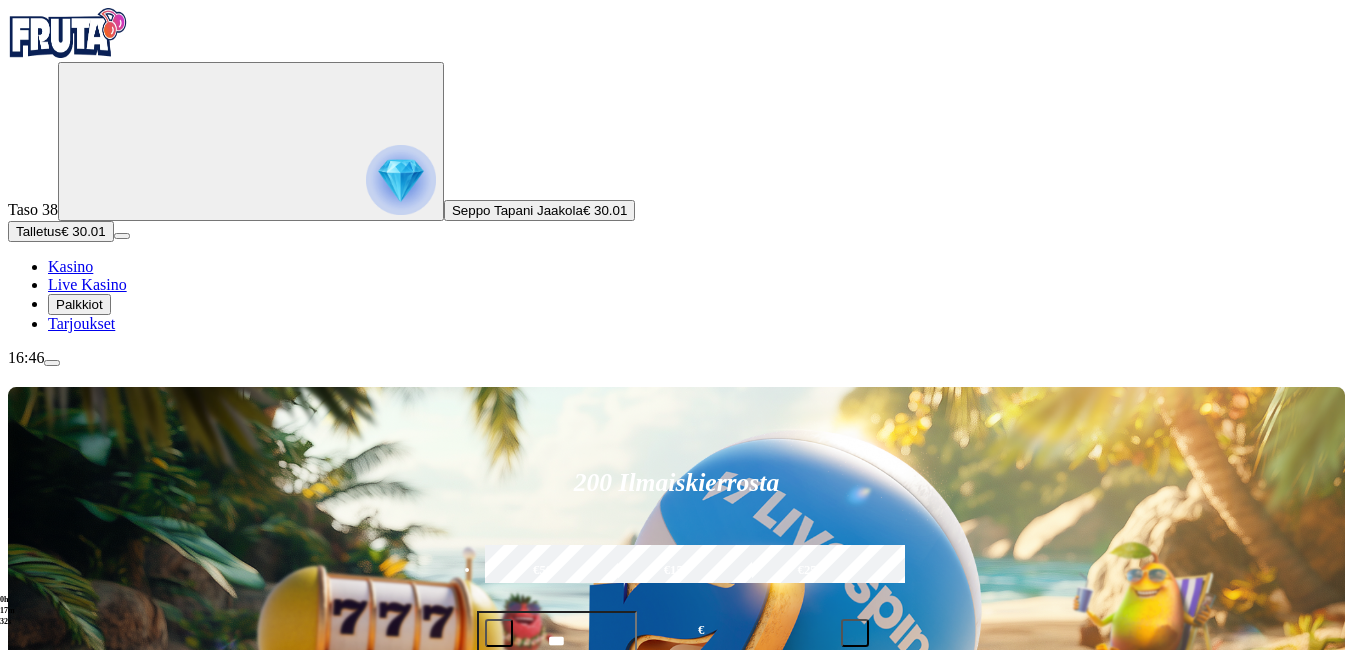 click on "Kaikki pelit" at bounding box center (-59, 976) 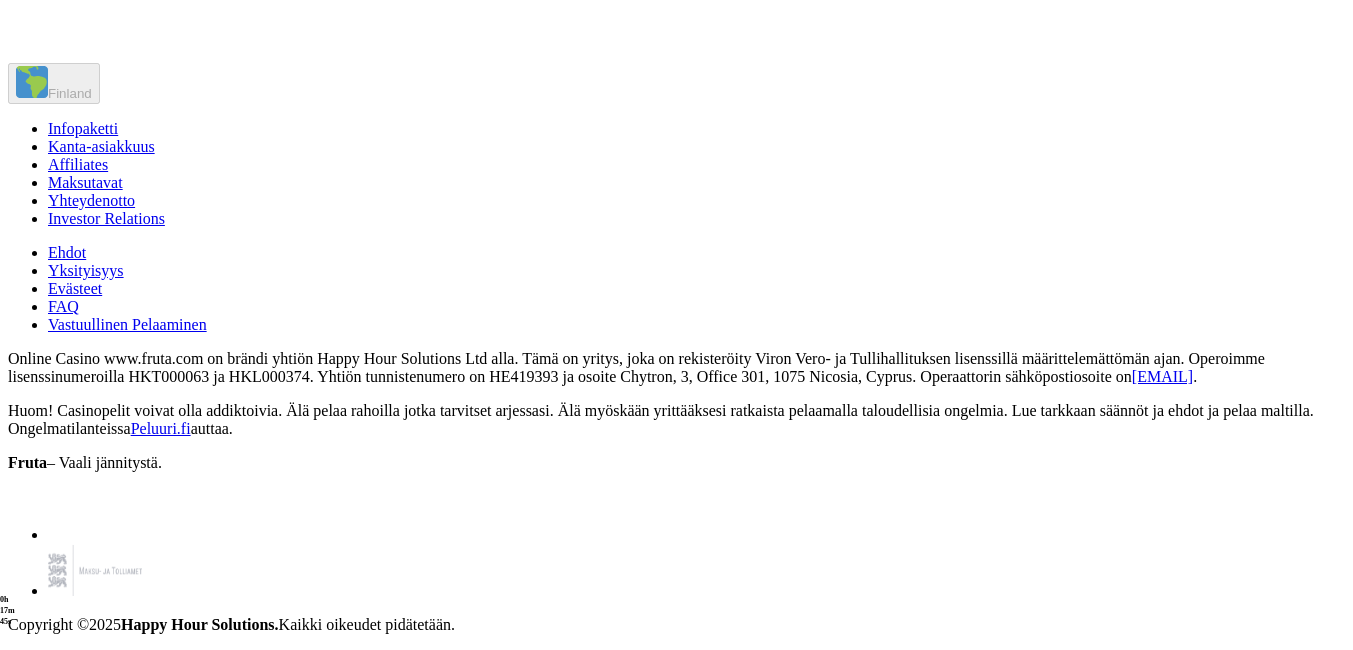 scroll, scrollTop: 9920, scrollLeft: 0, axis: vertical 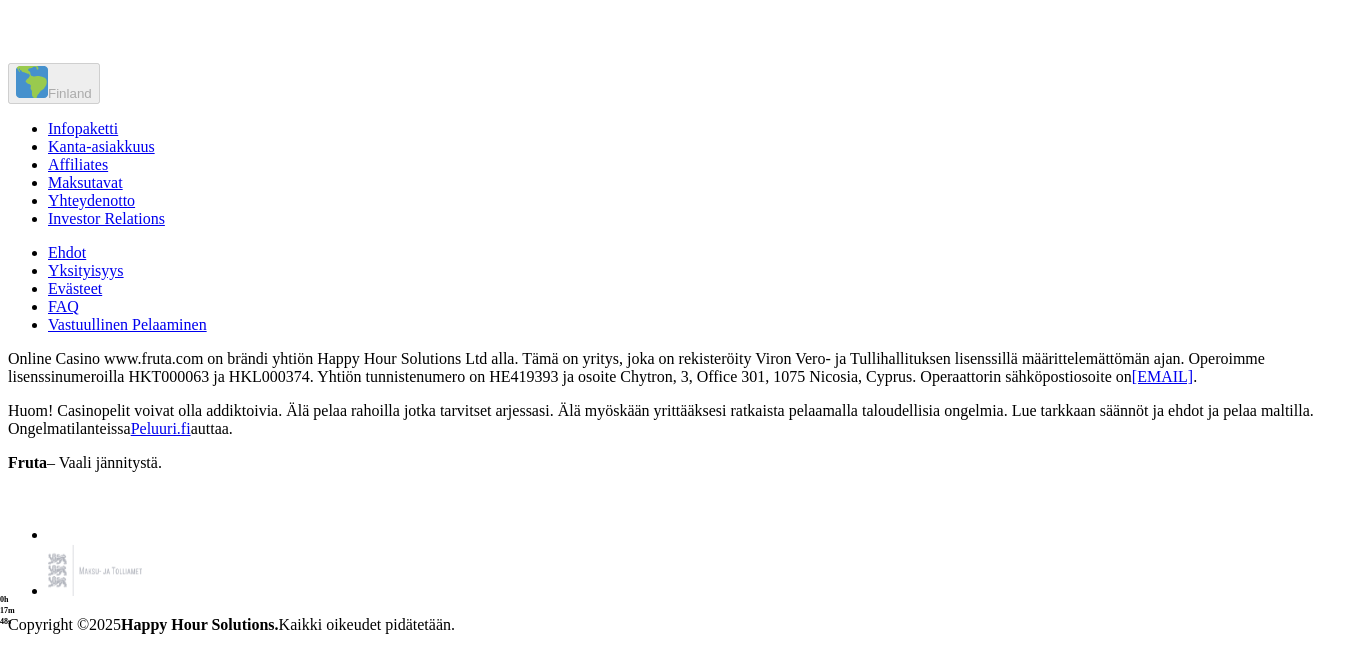 click on "Pelaa nyt" at bounding box center [295, -357] 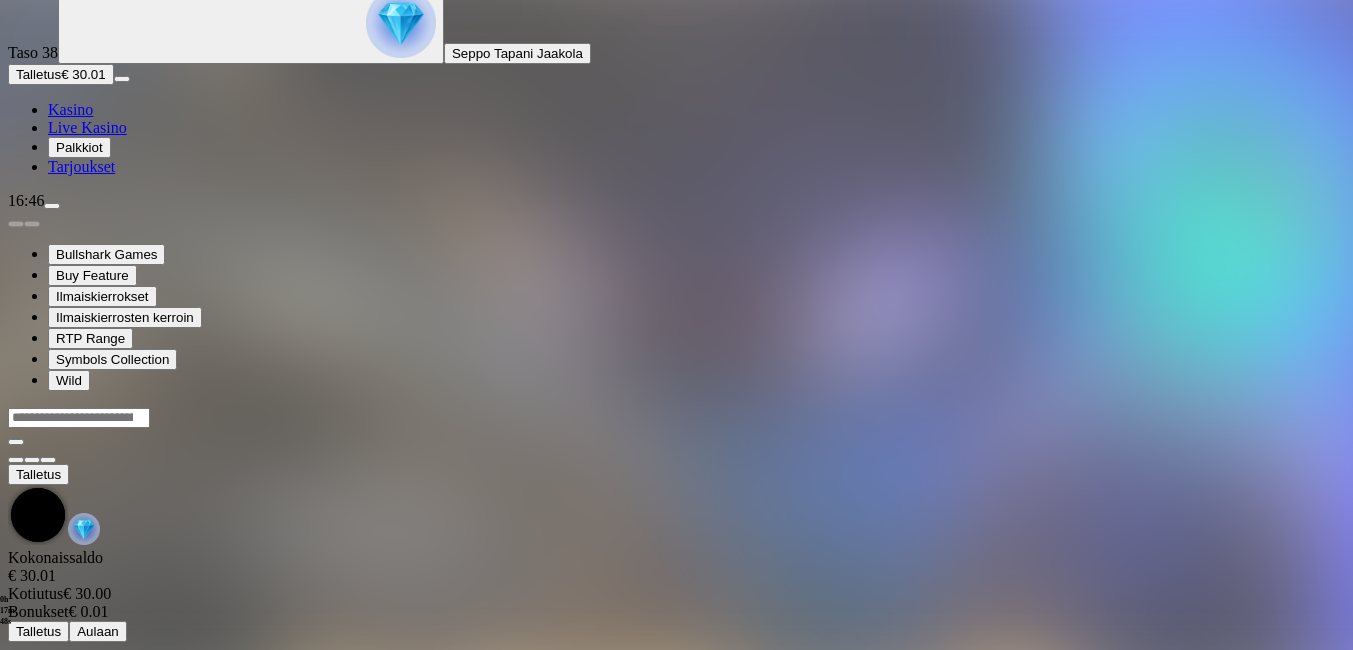 scroll, scrollTop: 0, scrollLeft: 0, axis: both 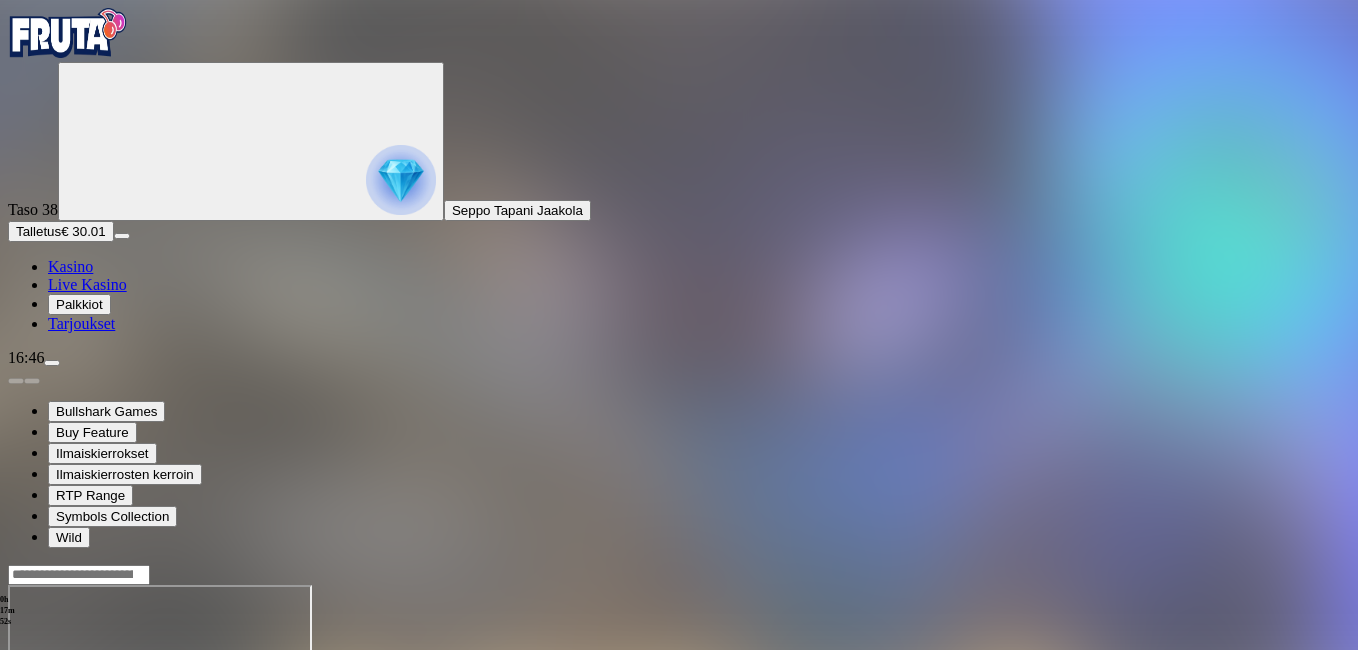 click at bounding box center [48, 757] 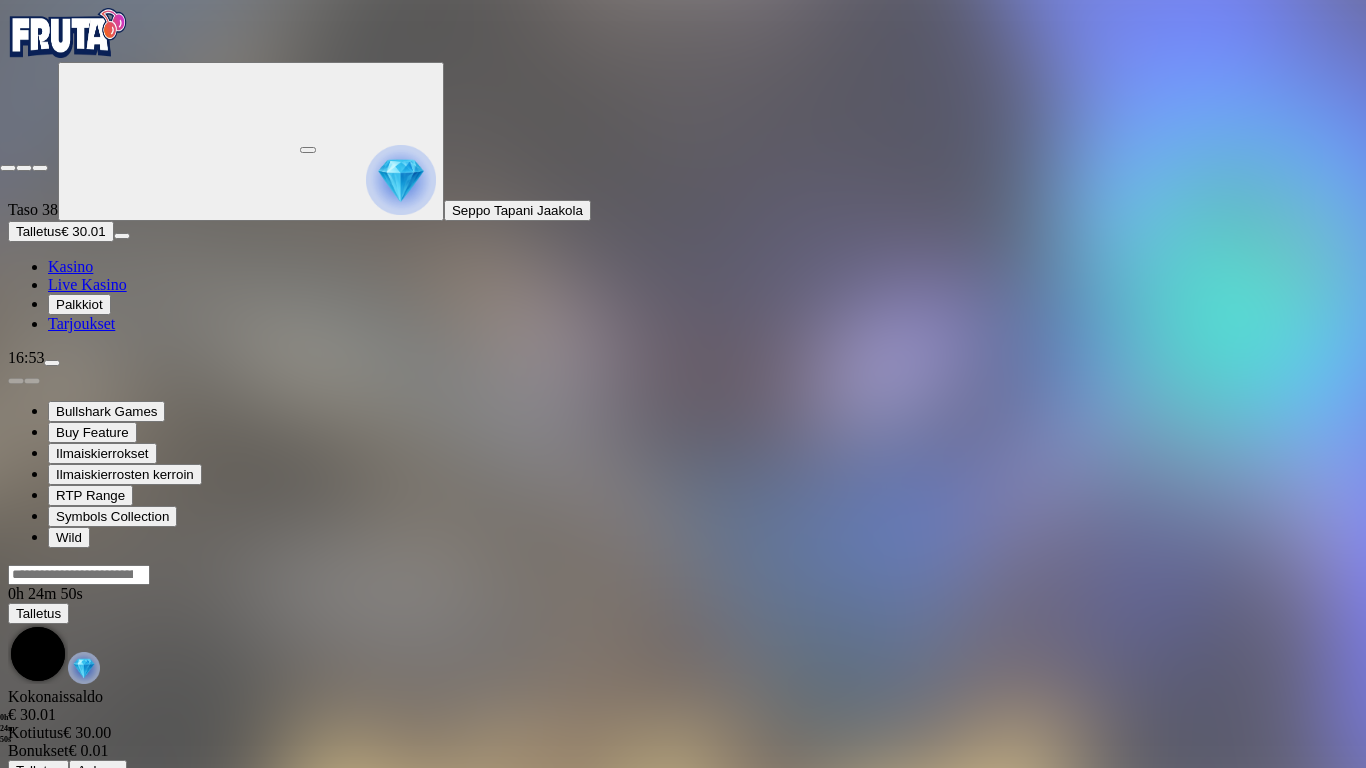 click at bounding box center [8, 168] 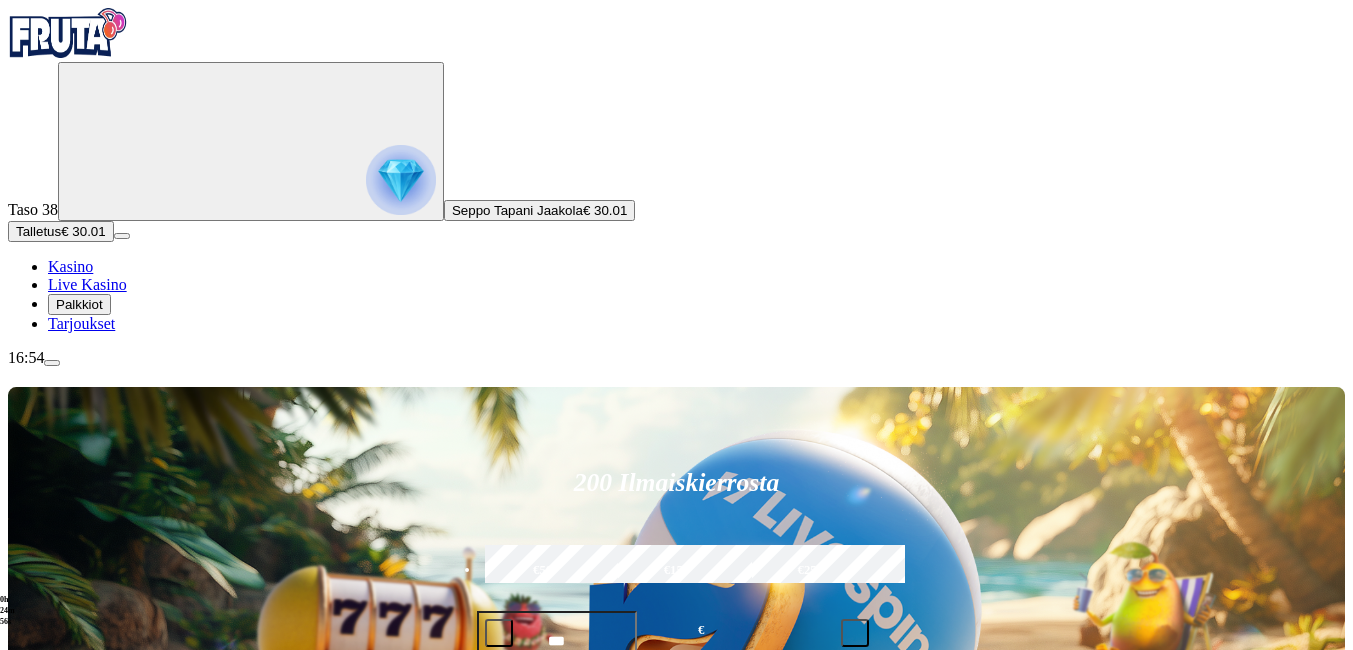 click at bounding box center (32, 858) 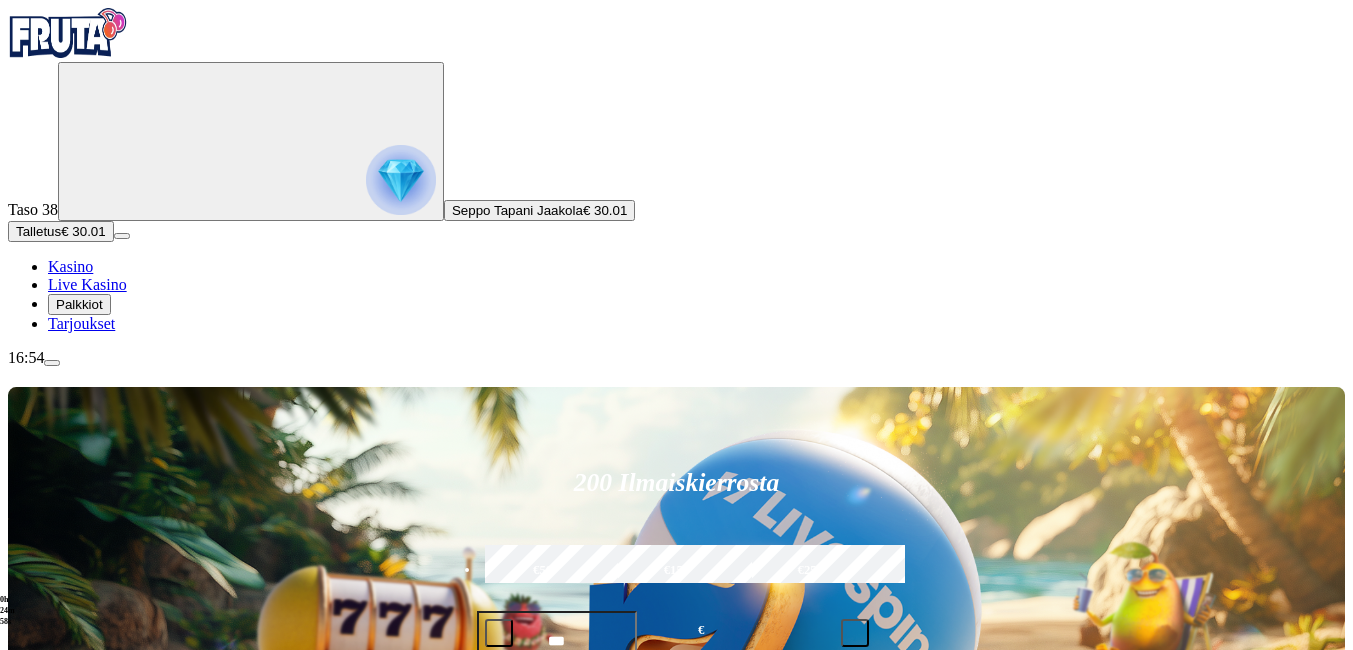 click on "Kaikki pelit" at bounding box center [-59, 976] 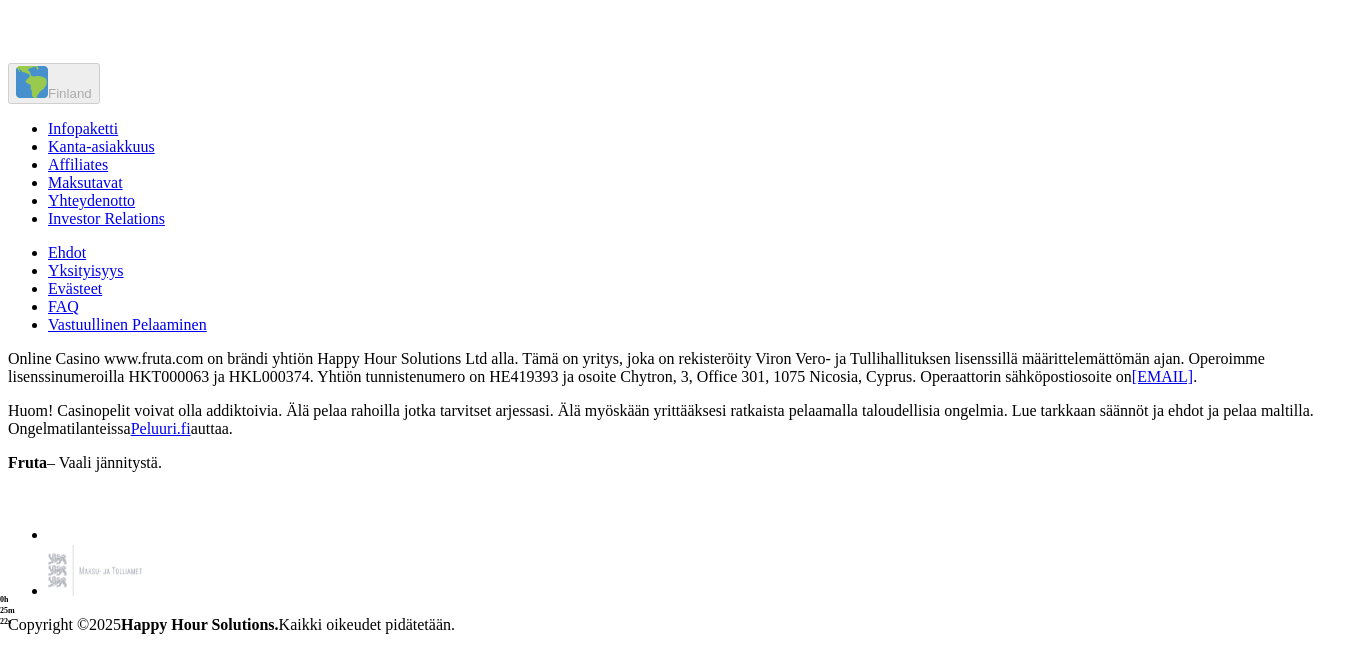 scroll, scrollTop: 14800, scrollLeft: 0, axis: vertical 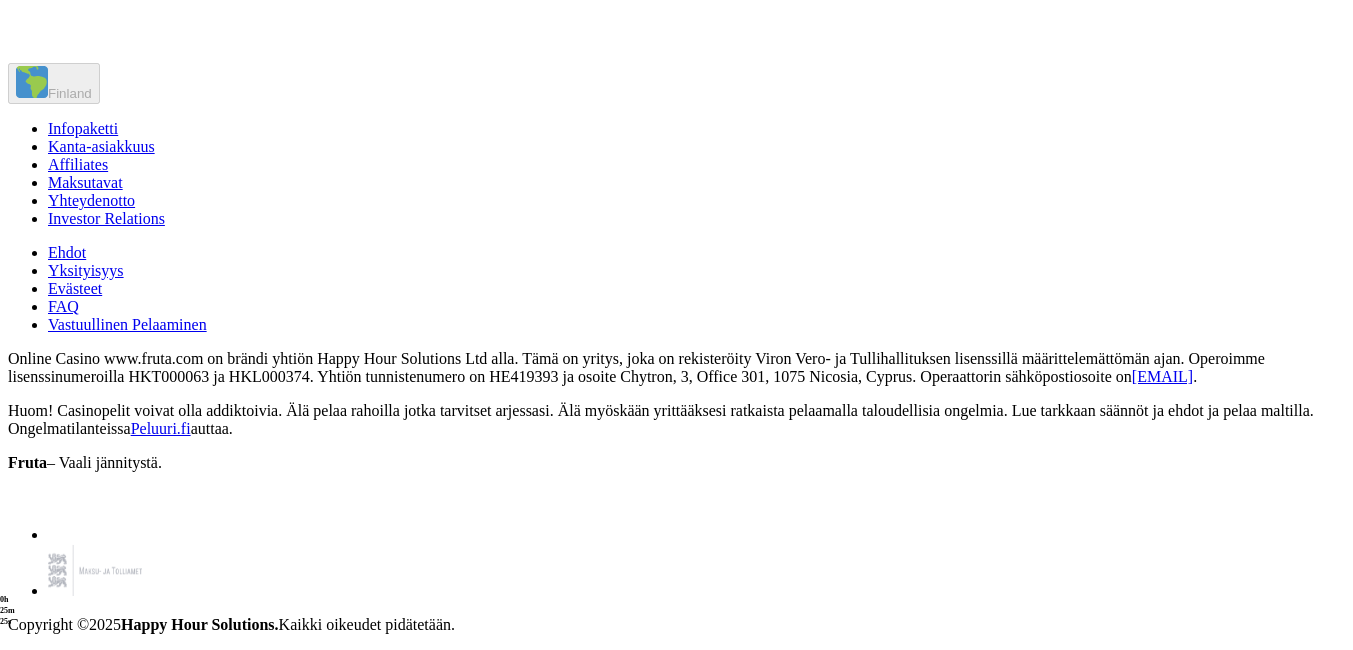 click on "Pelaa nyt" at bounding box center [732, -213] 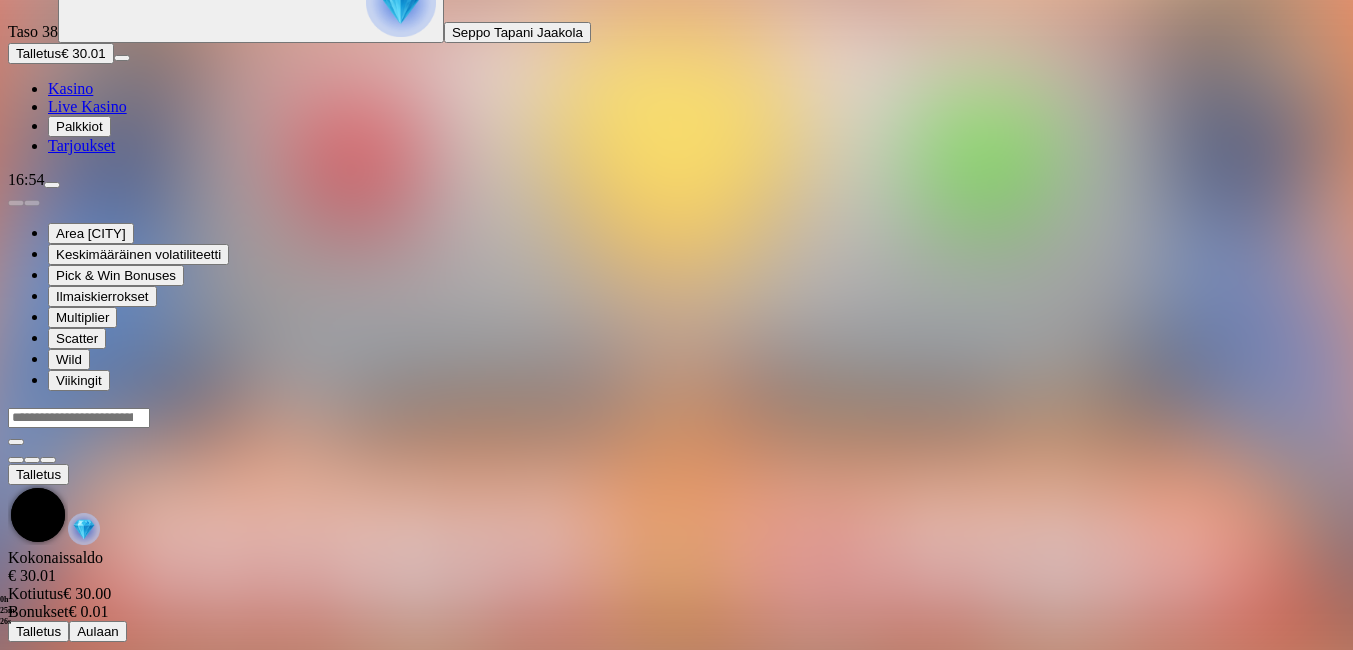 scroll, scrollTop: 0, scrollLeft: 0, axis: both 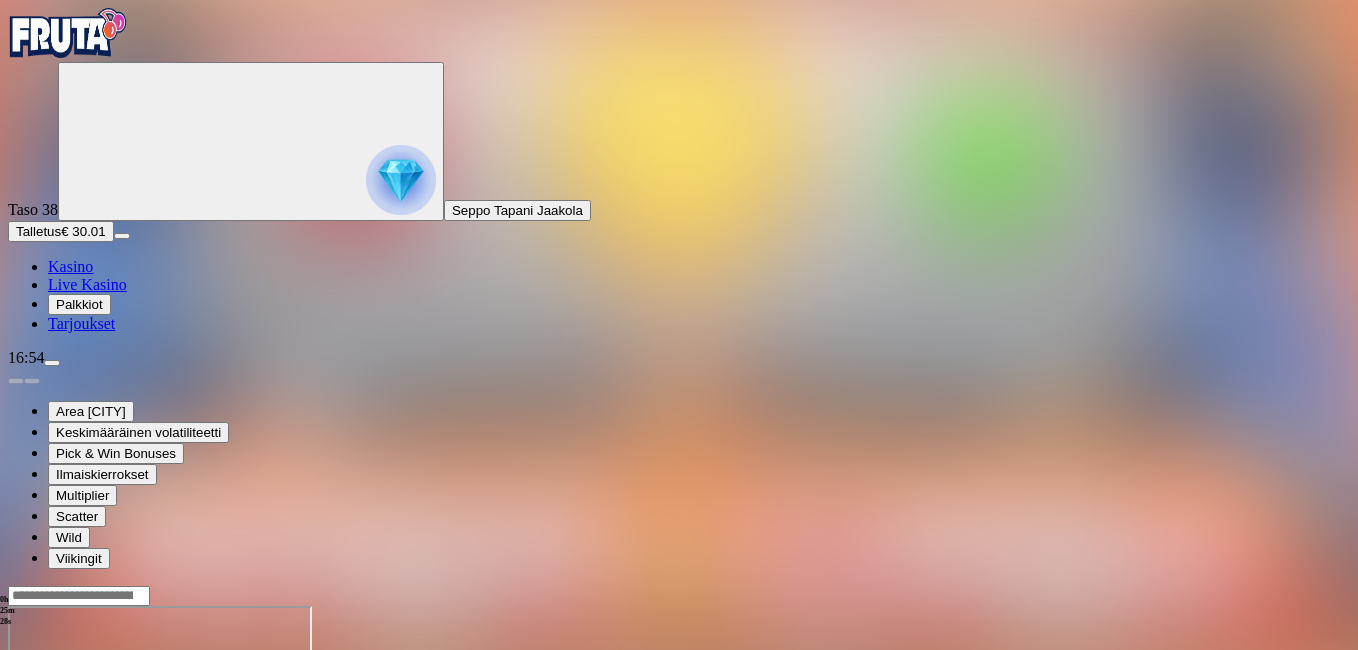 click at bounding box center (48, 778) 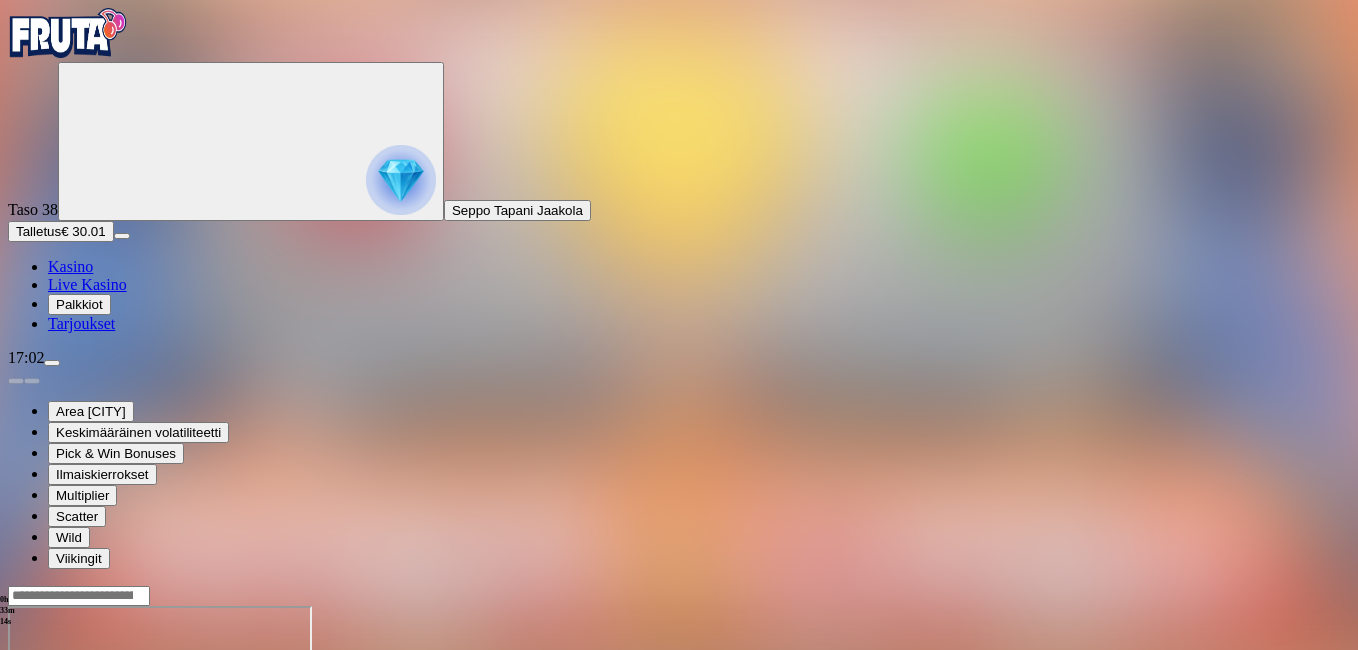 click at bounding box center (16, 778) 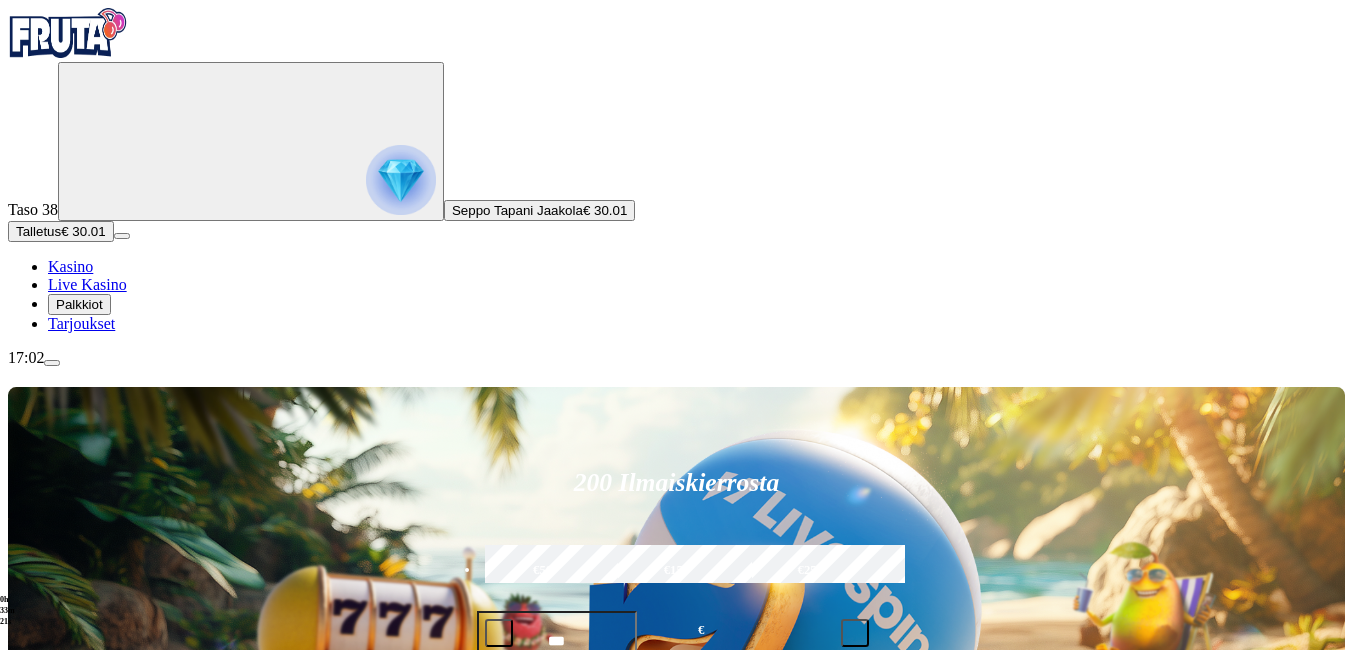 click on "Pelaa nyt" at bounding box center (77, 1237) 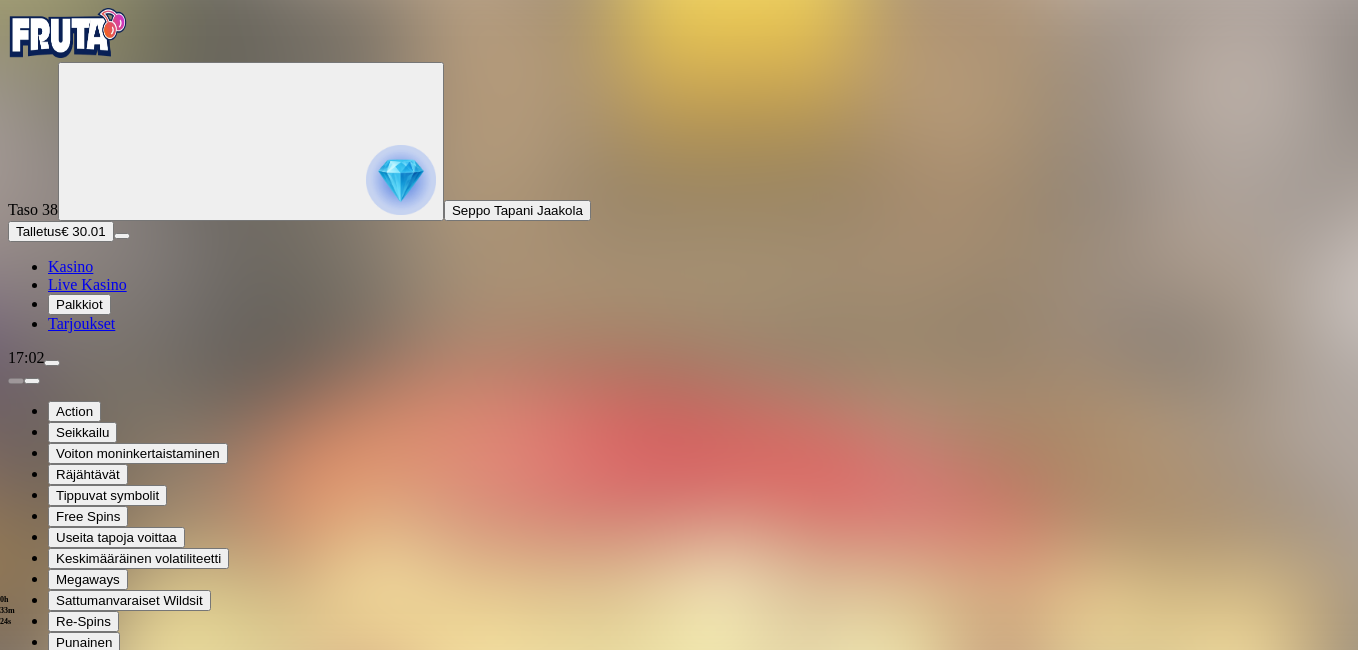 click at bounding box center [48, 883] 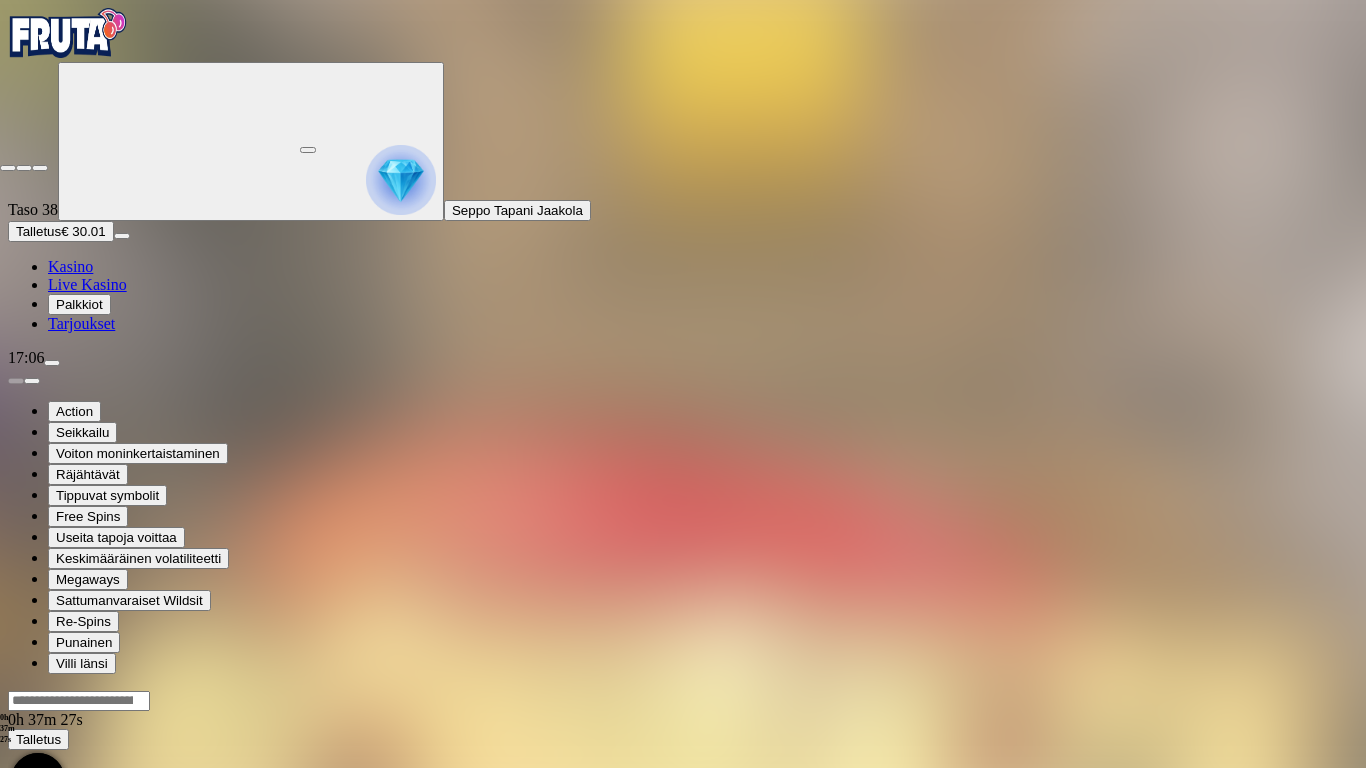 click at bounding box center [8, 168] 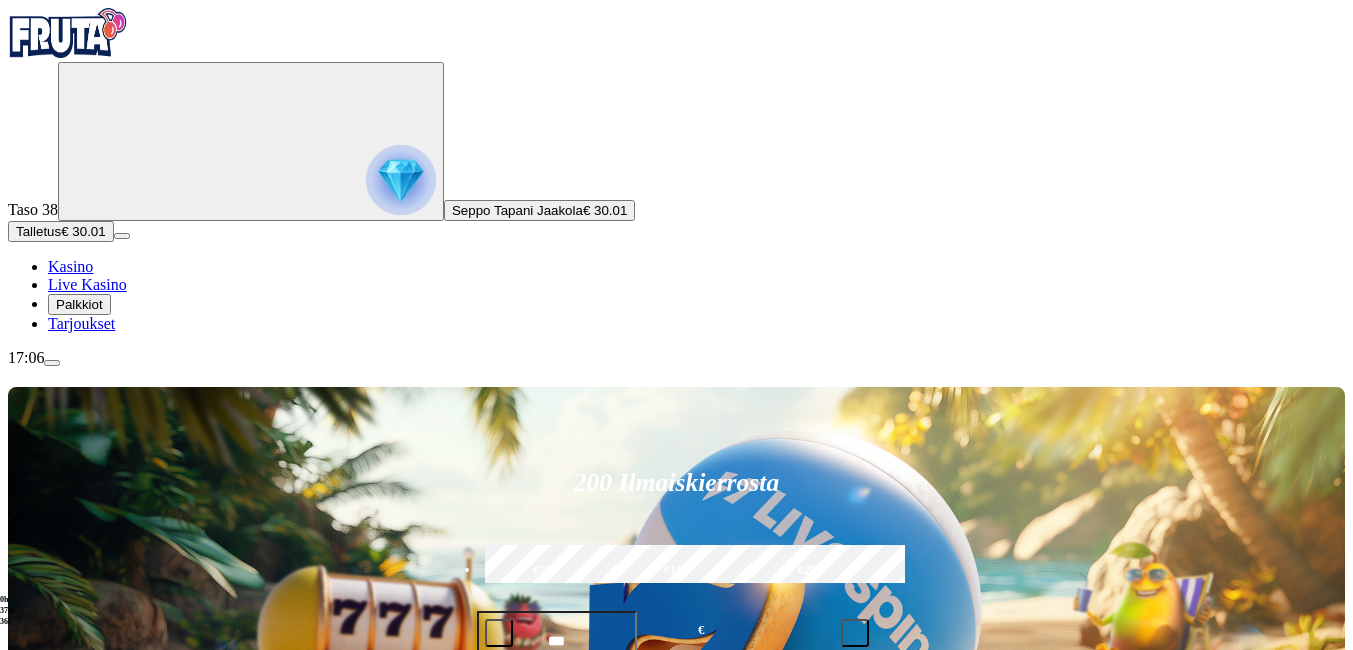 click on "Pelaa nyt" at bounding box center [77, 1427] 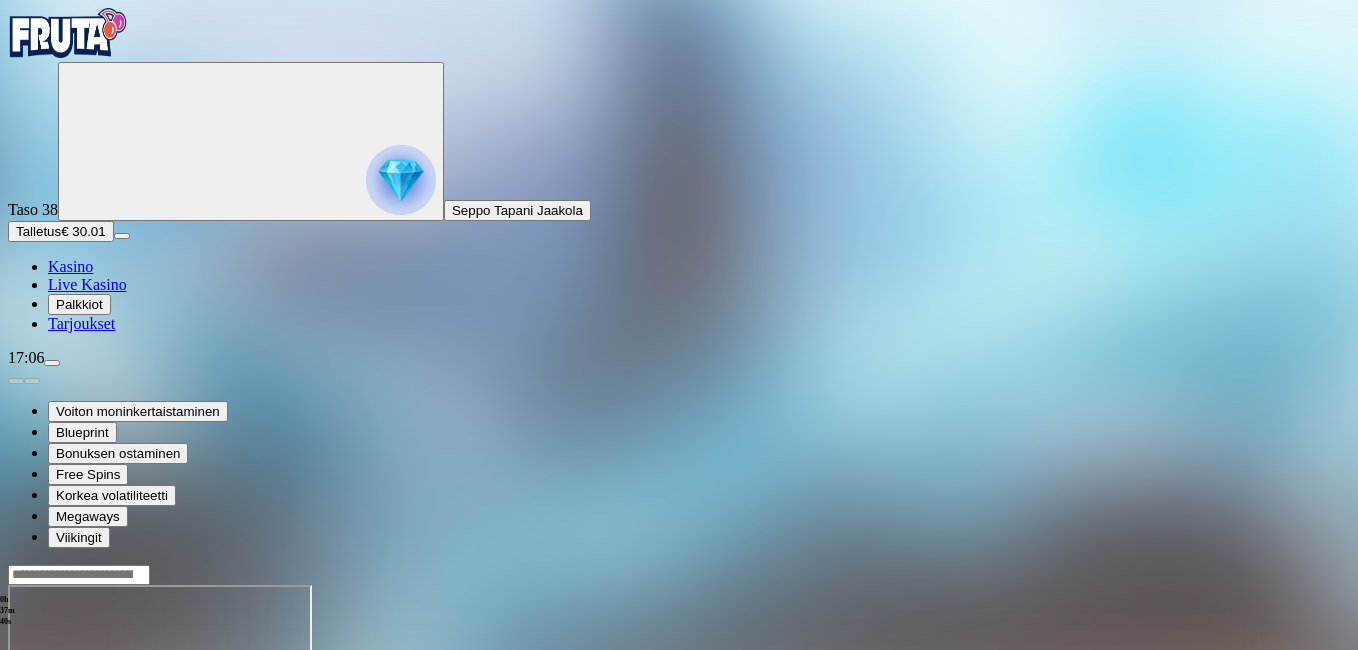 click at bounding box center [48, 757] 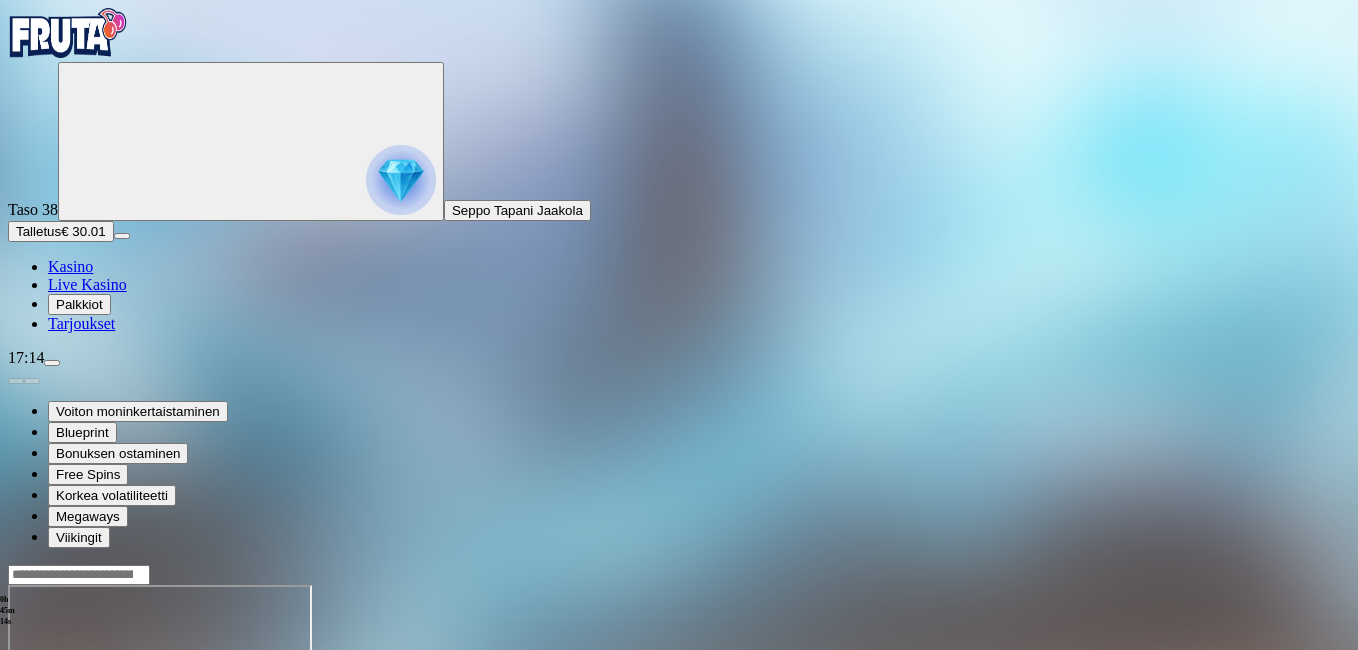 click at bounding box center [16, 757] 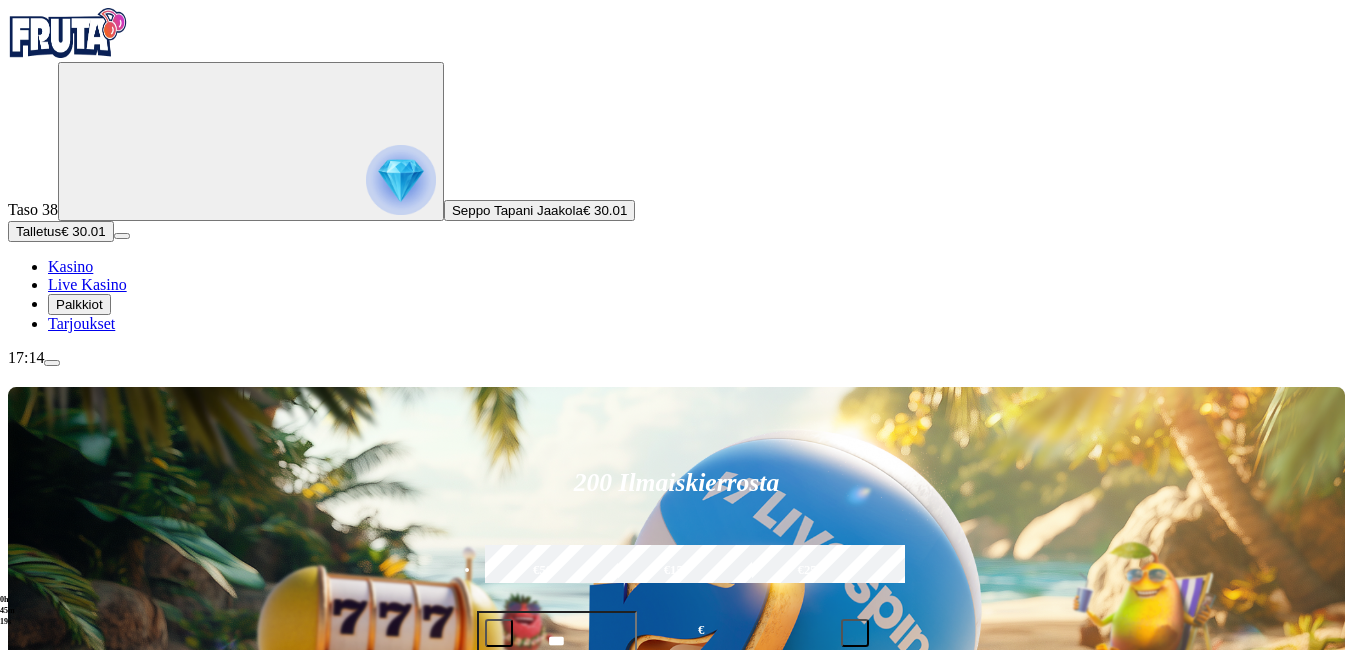 click on "Pelaa nyt" at bounding box center (77, 1427) 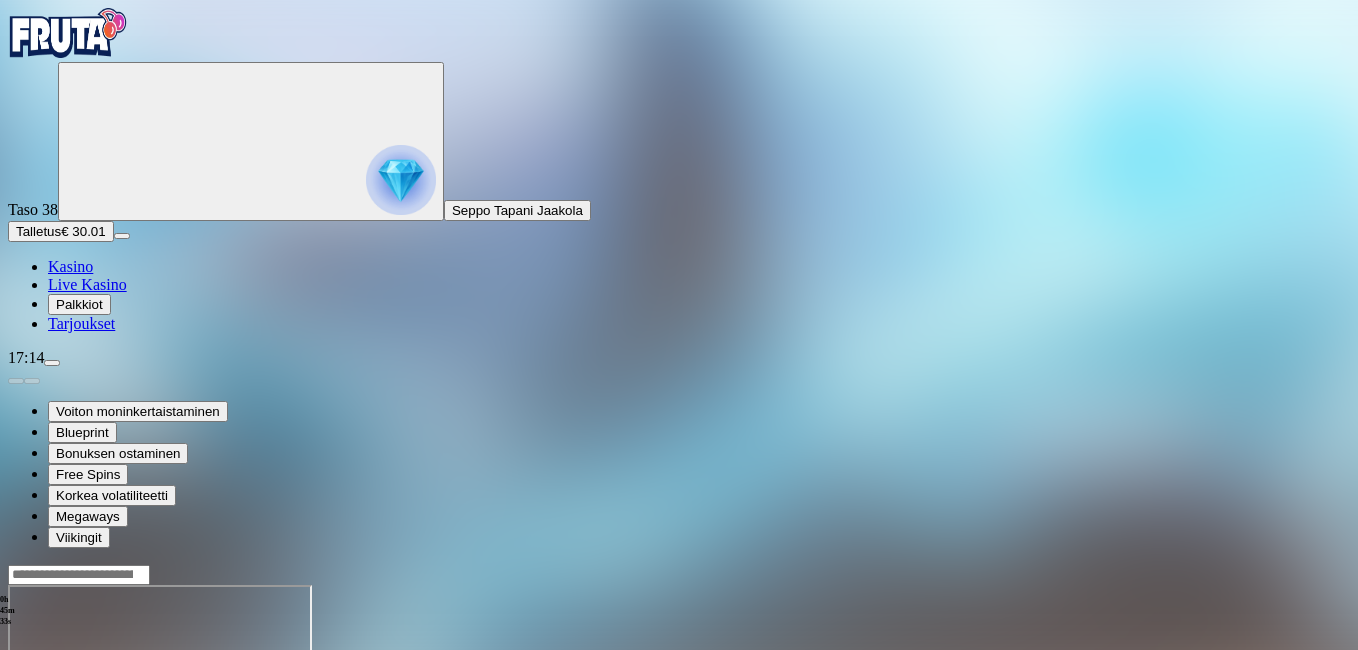 click at bounding box center (48, 757) 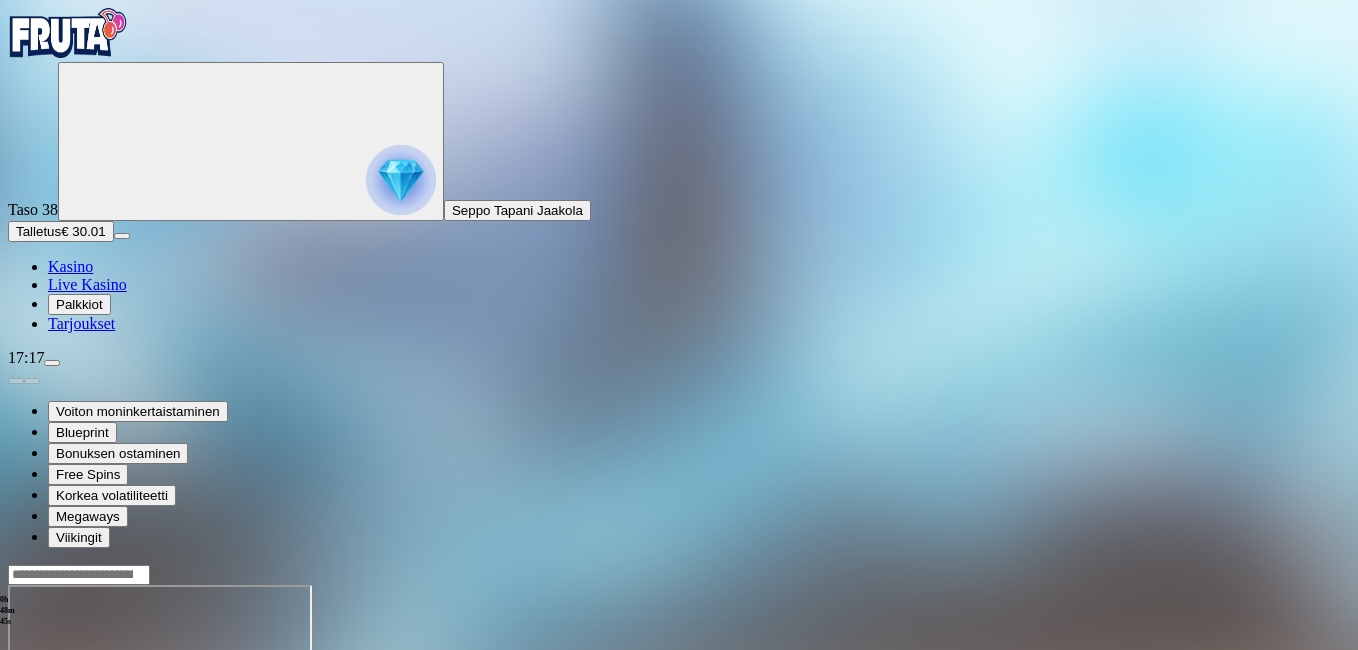 click at bounding box center [16, 757] 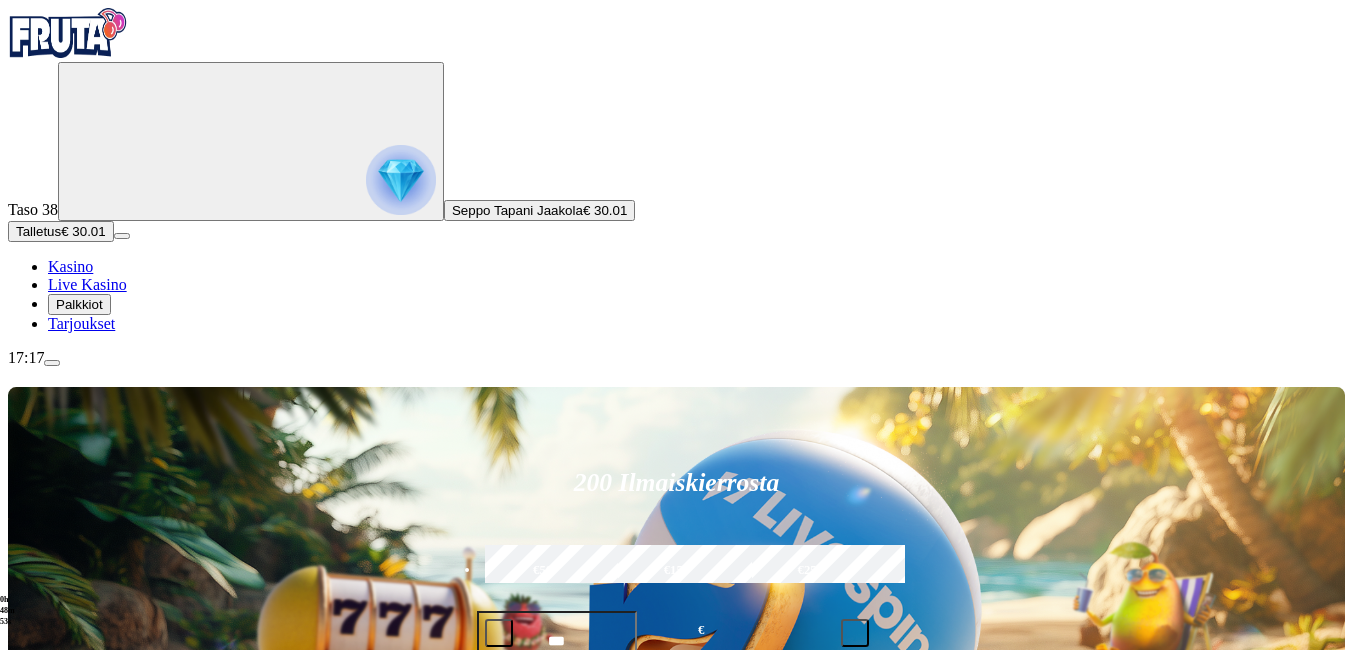 click on "Pelaa nyt" at bounding box center (77, 1618) 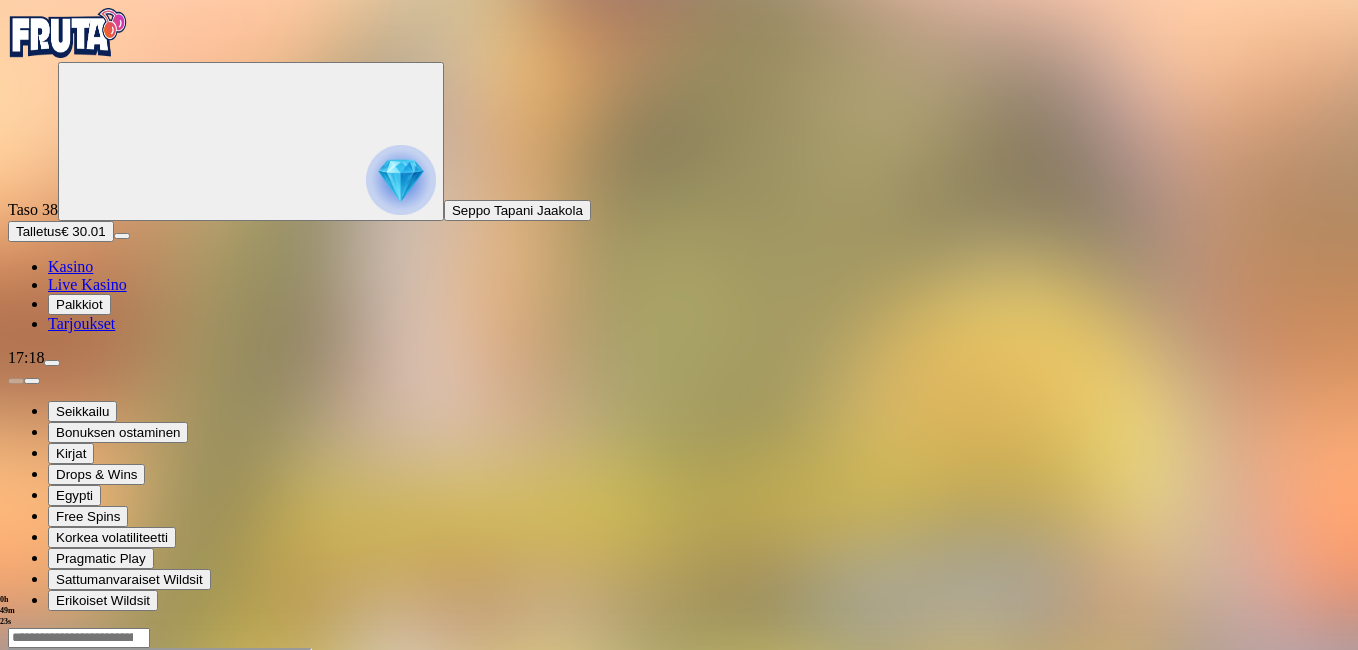 click at bounding box center [16, 820] 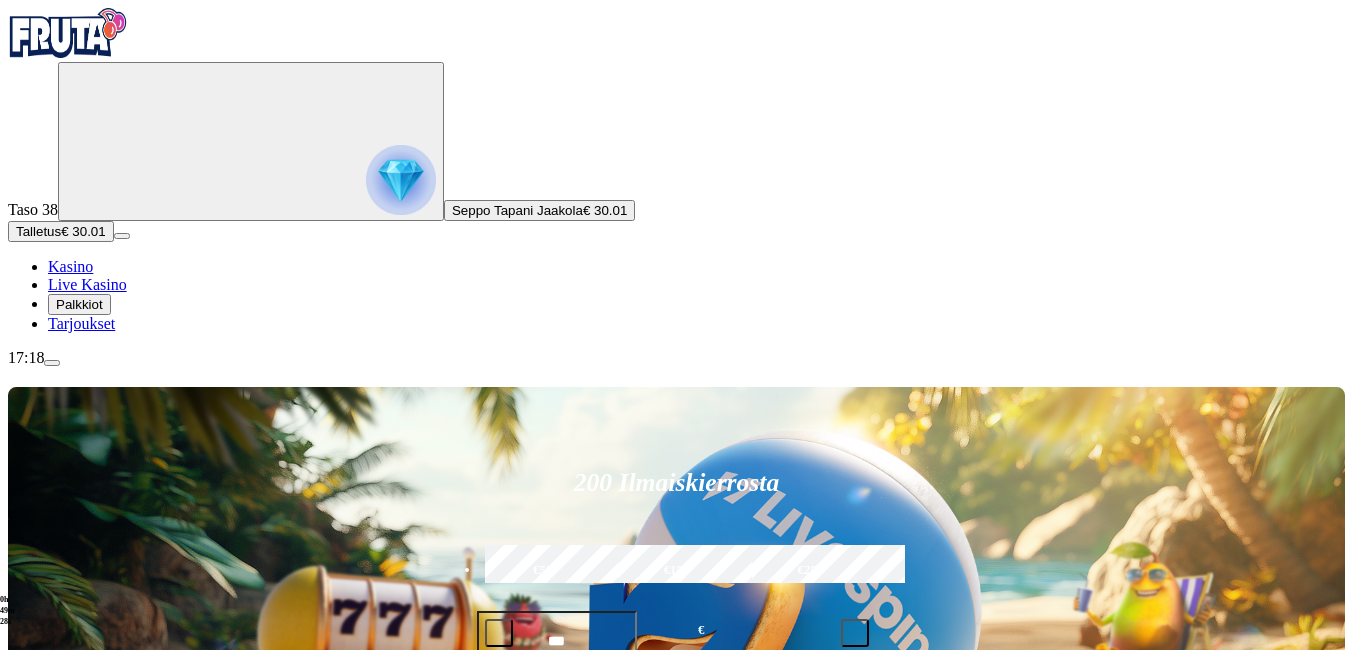 click on "Pelaa nyt" at bounding box center (77, 1427) 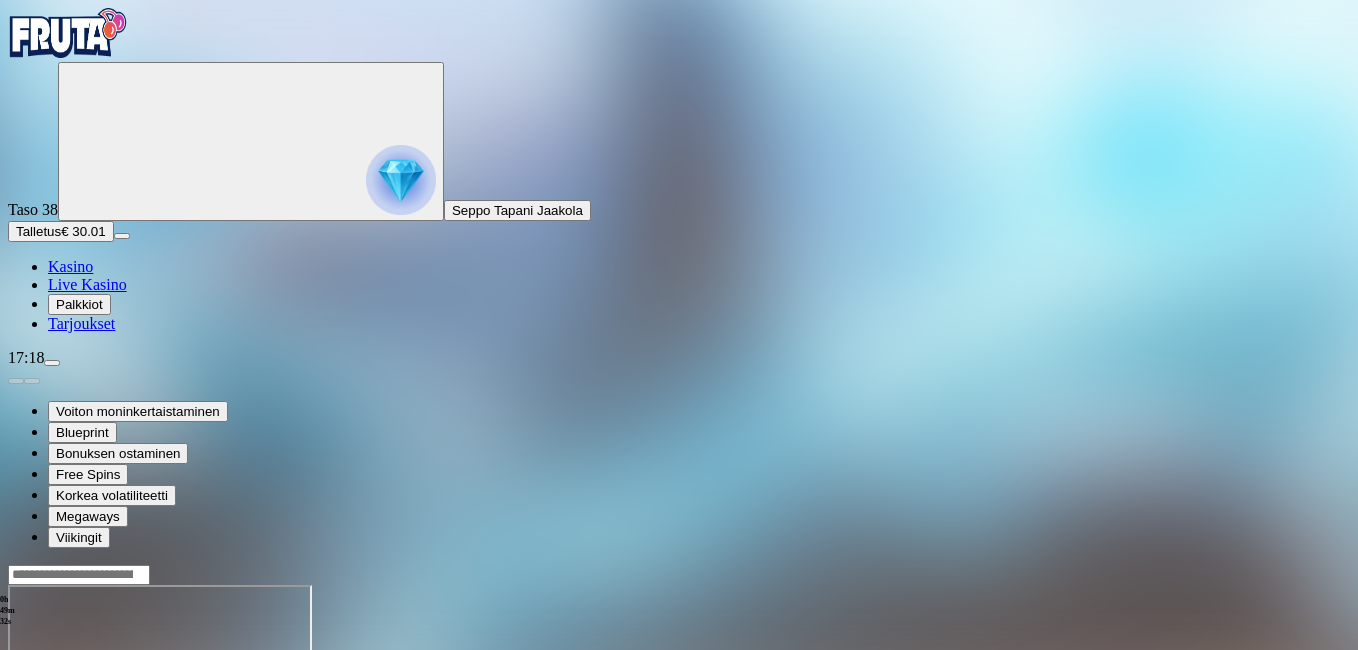 click at bounding box center (48, 757) 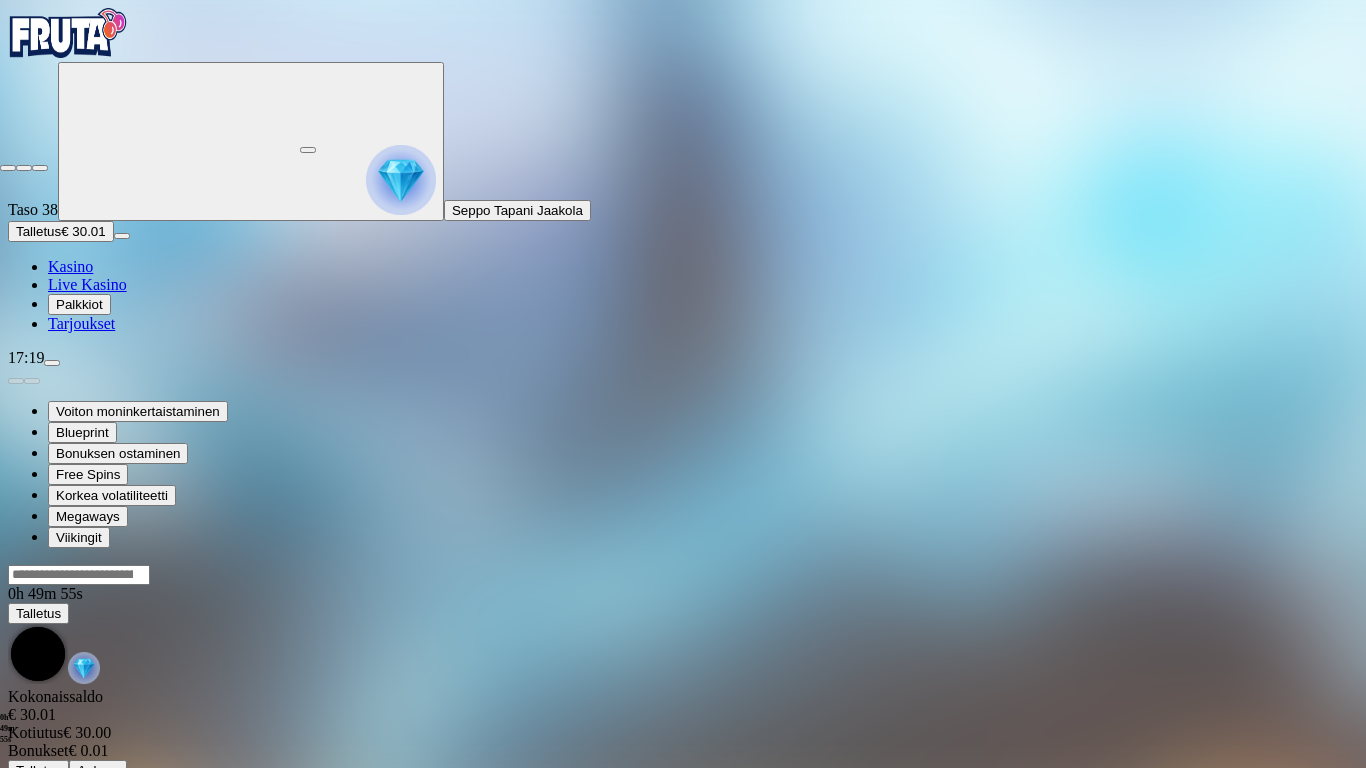 click at bounding box center [8, 168] 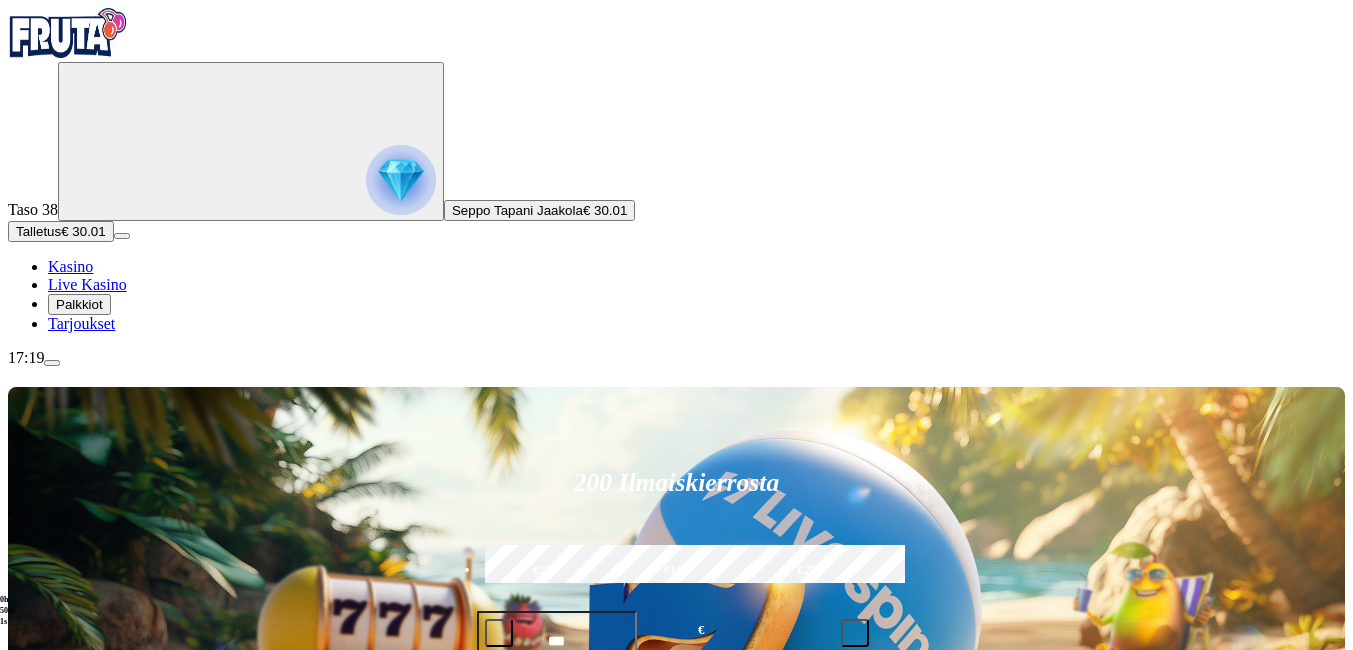 click at bounding box center [32, 1095] 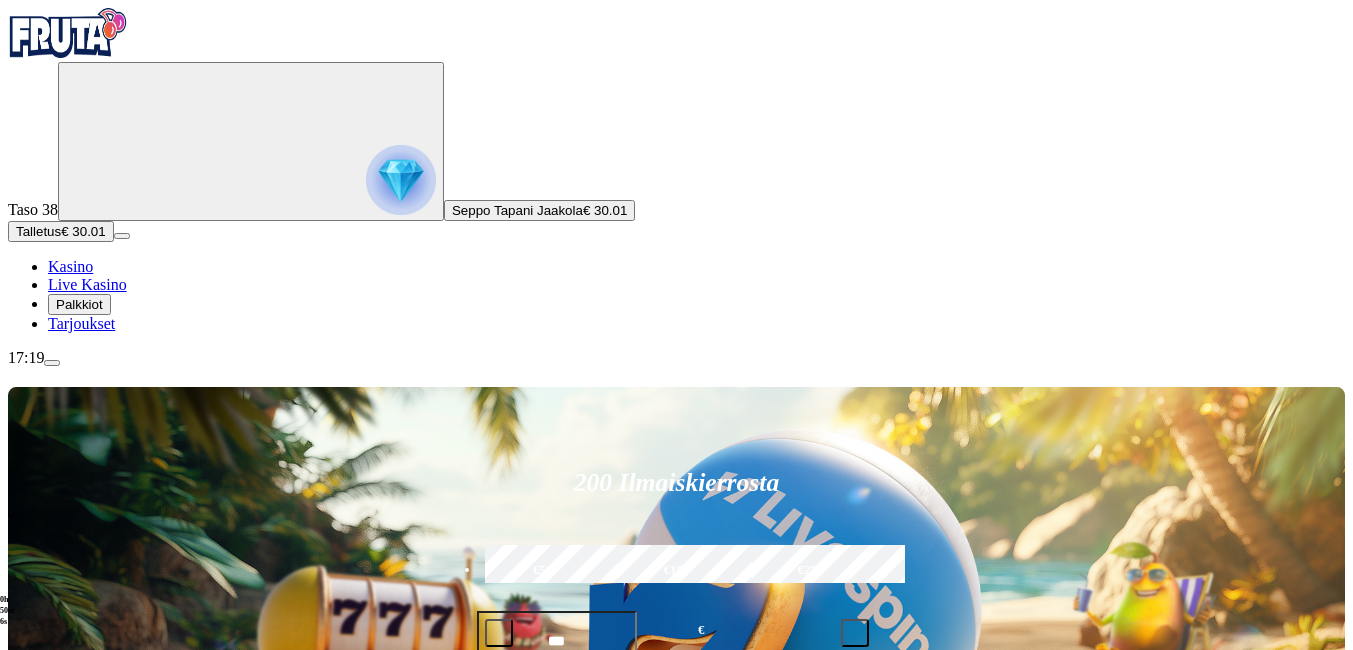 click on "Pelaa nyt" at bounding box center (-752, 2095) 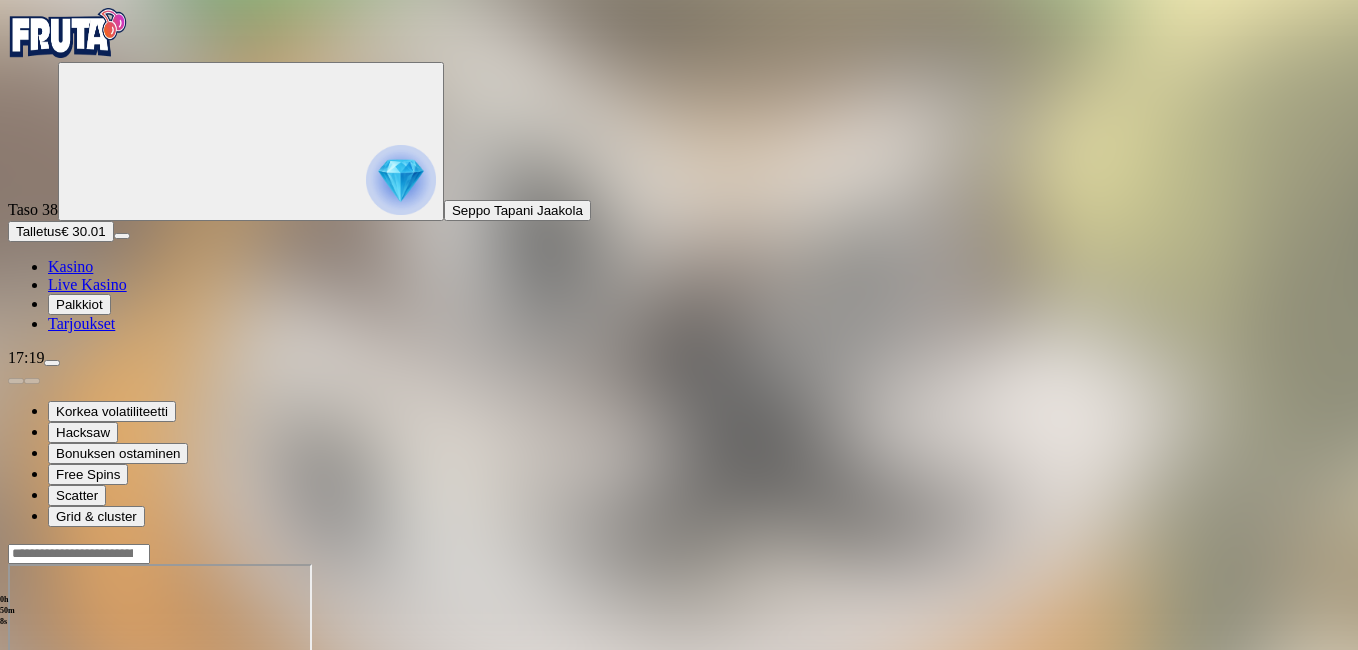 click at bounding box center (48, 736) 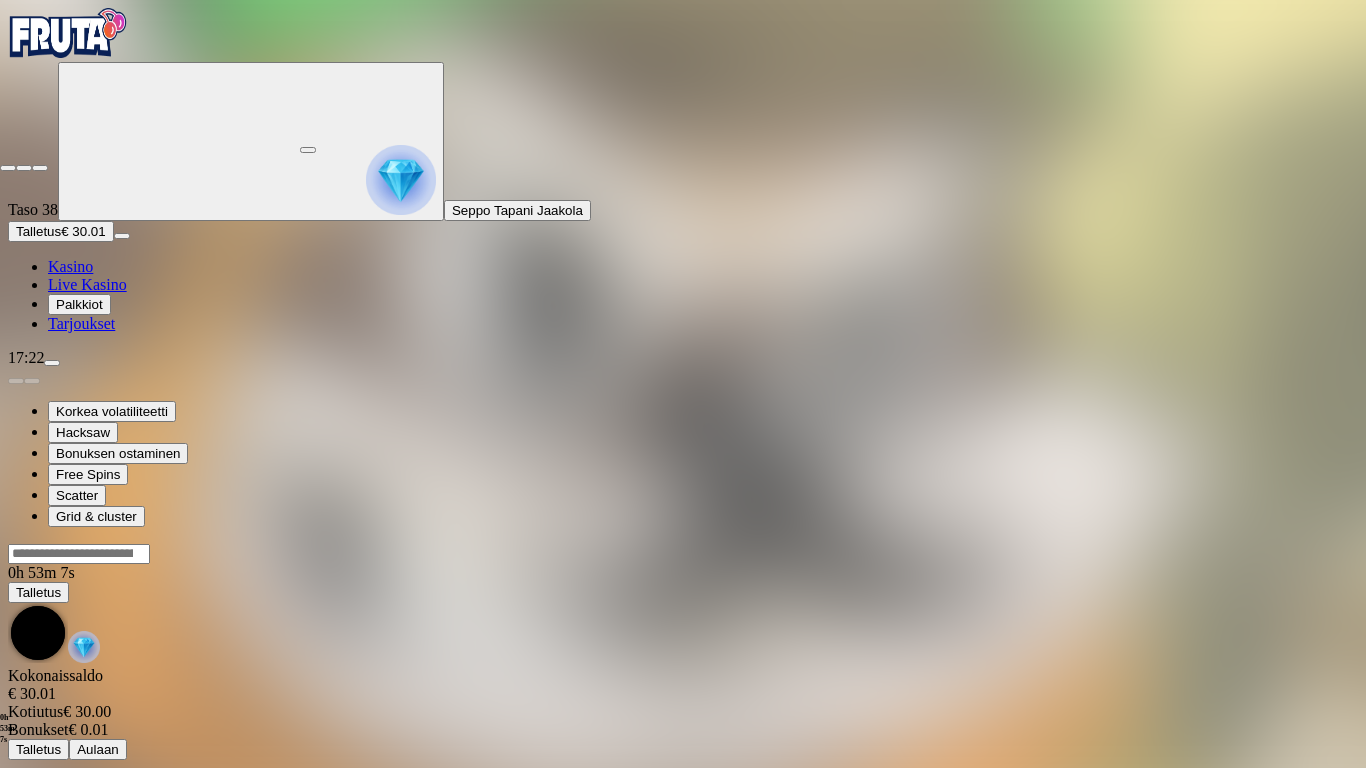 click at bounding box center (8, 168) 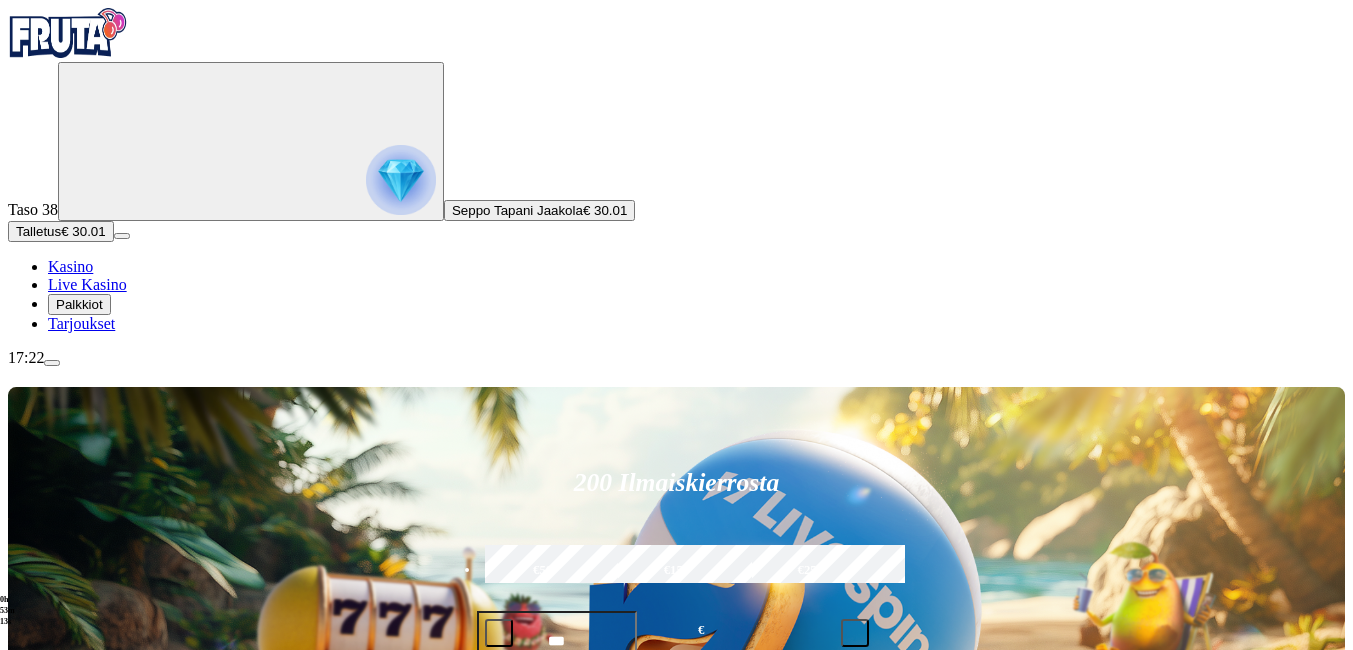 click at bounding box center [32, 858] 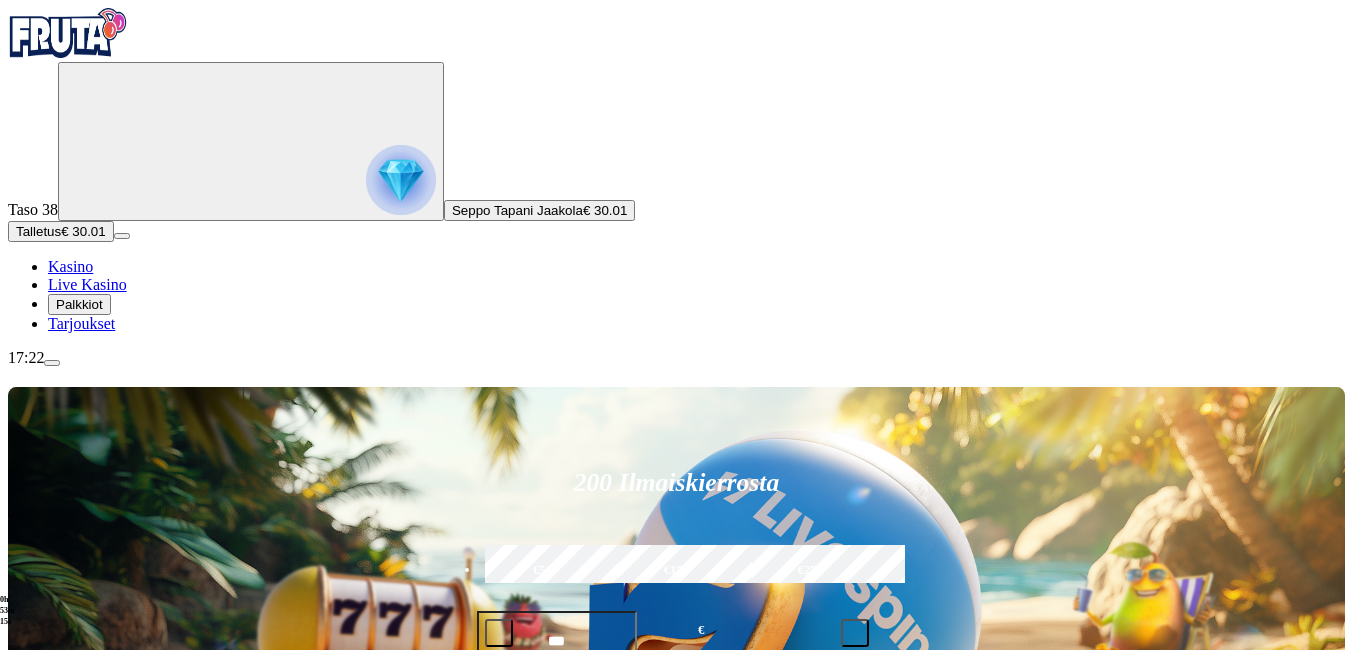 click on "Kaikki pelit" at bounding box center (-59, 976) 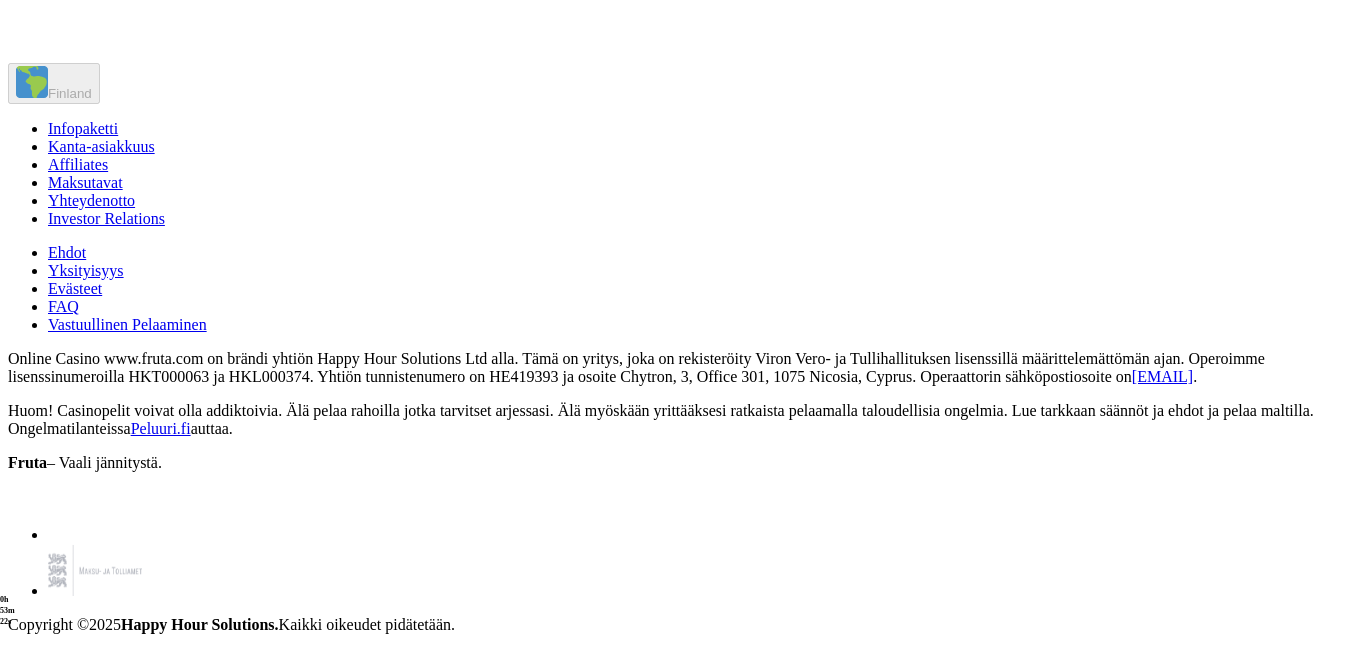 scroll, scrollTop: 5120, scrollLeft: 0, axis: vertical 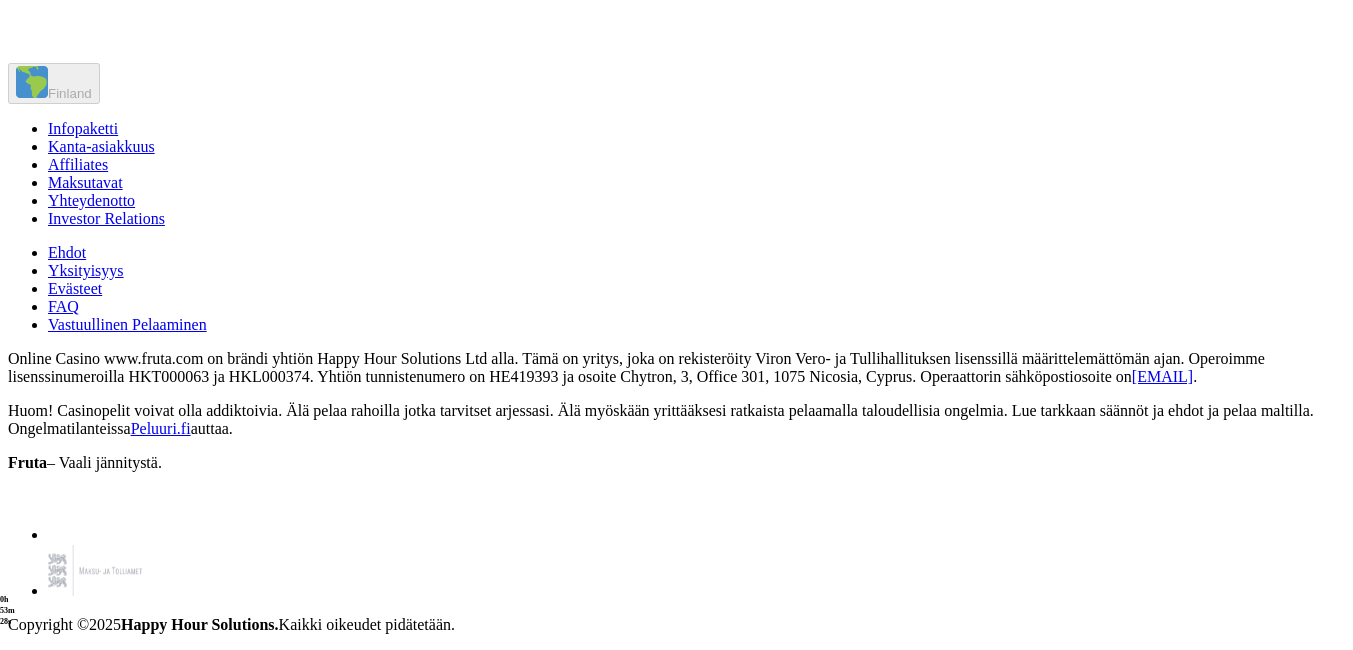 click at bounding box center (703, -324) 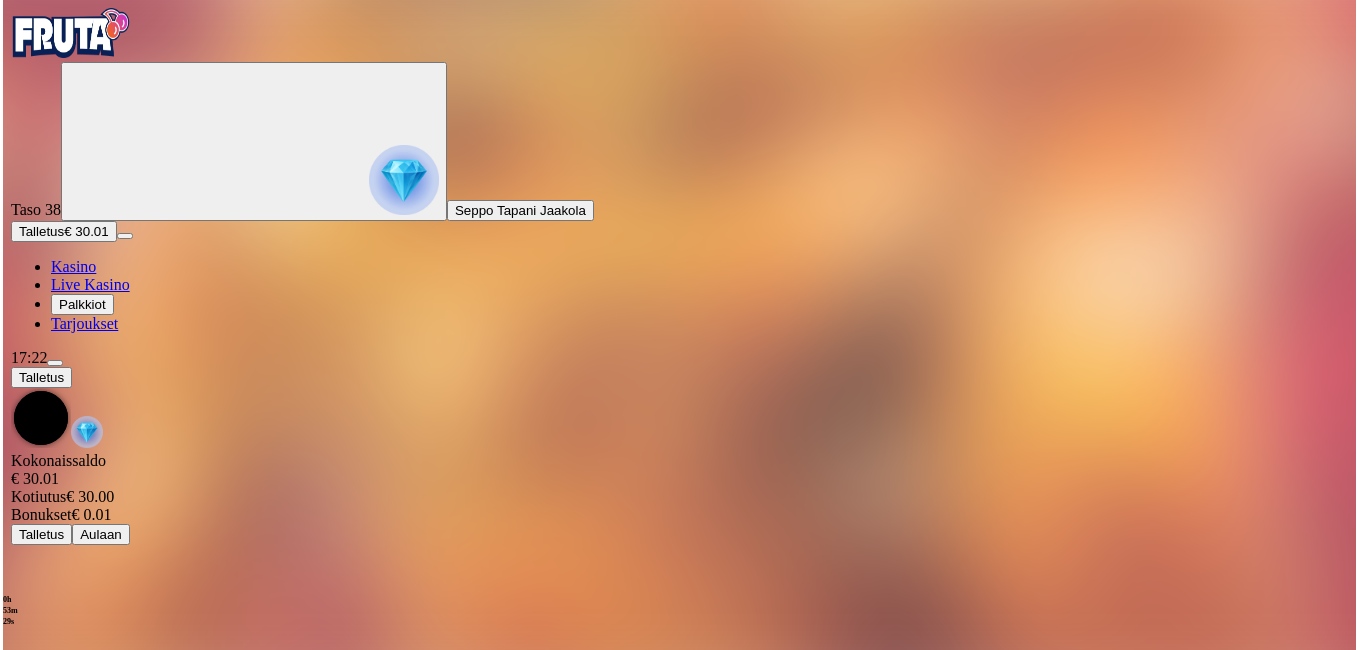 scroll, scrollTop: 0, scrollLeft: 0, axis: both 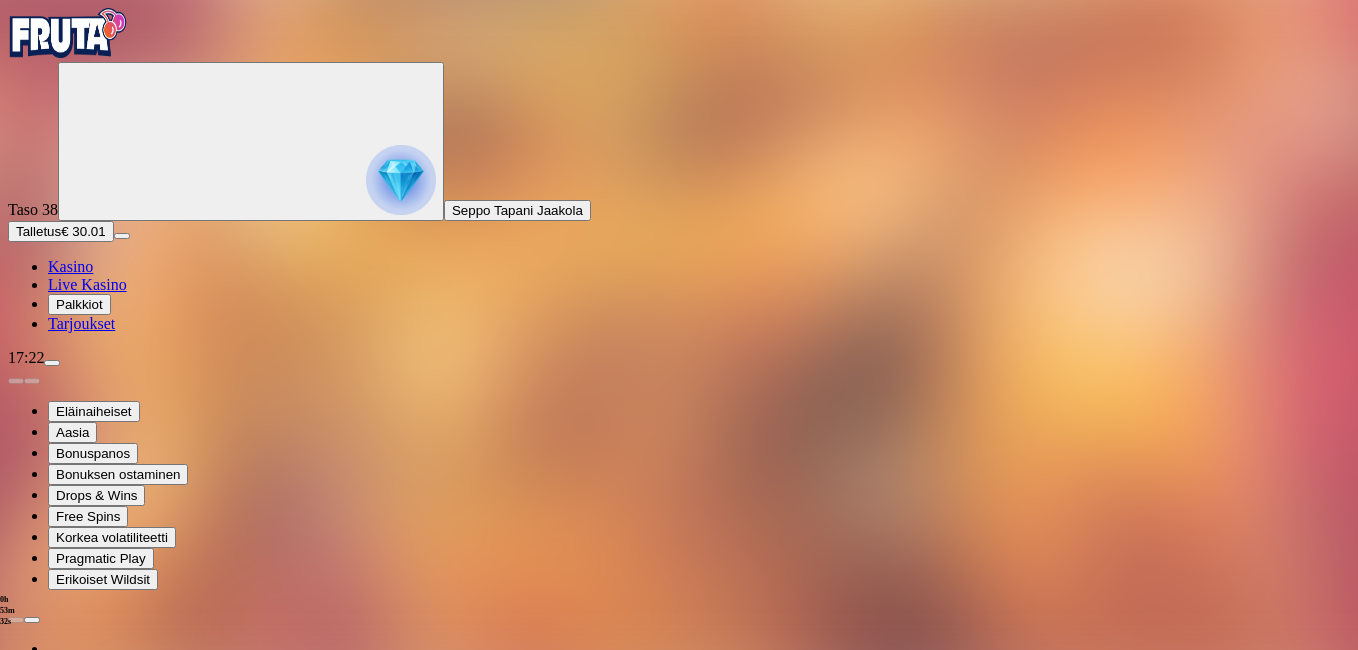 click at bounding box center (48, 1389) 